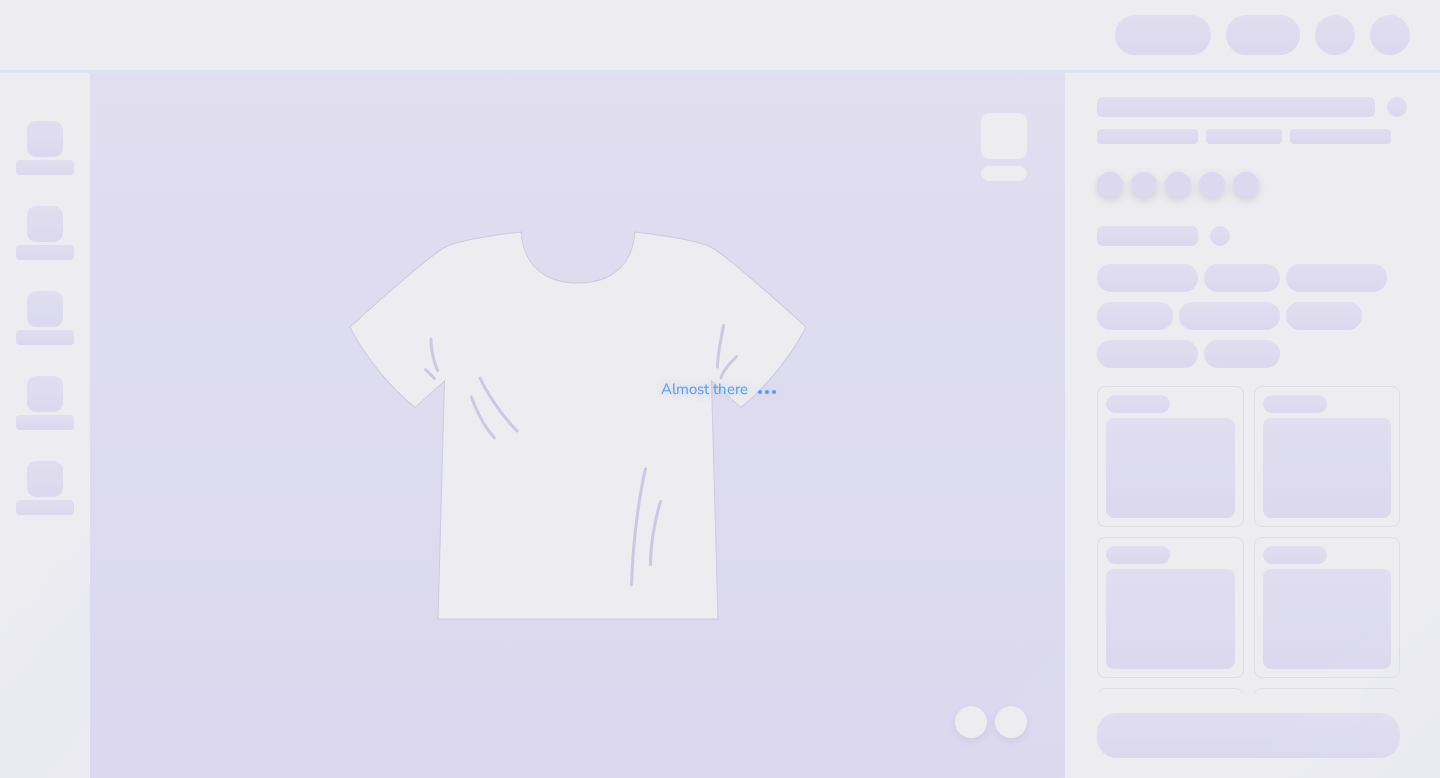 scroll, scrollTop: 0, scrollLeft: 0, axis: both 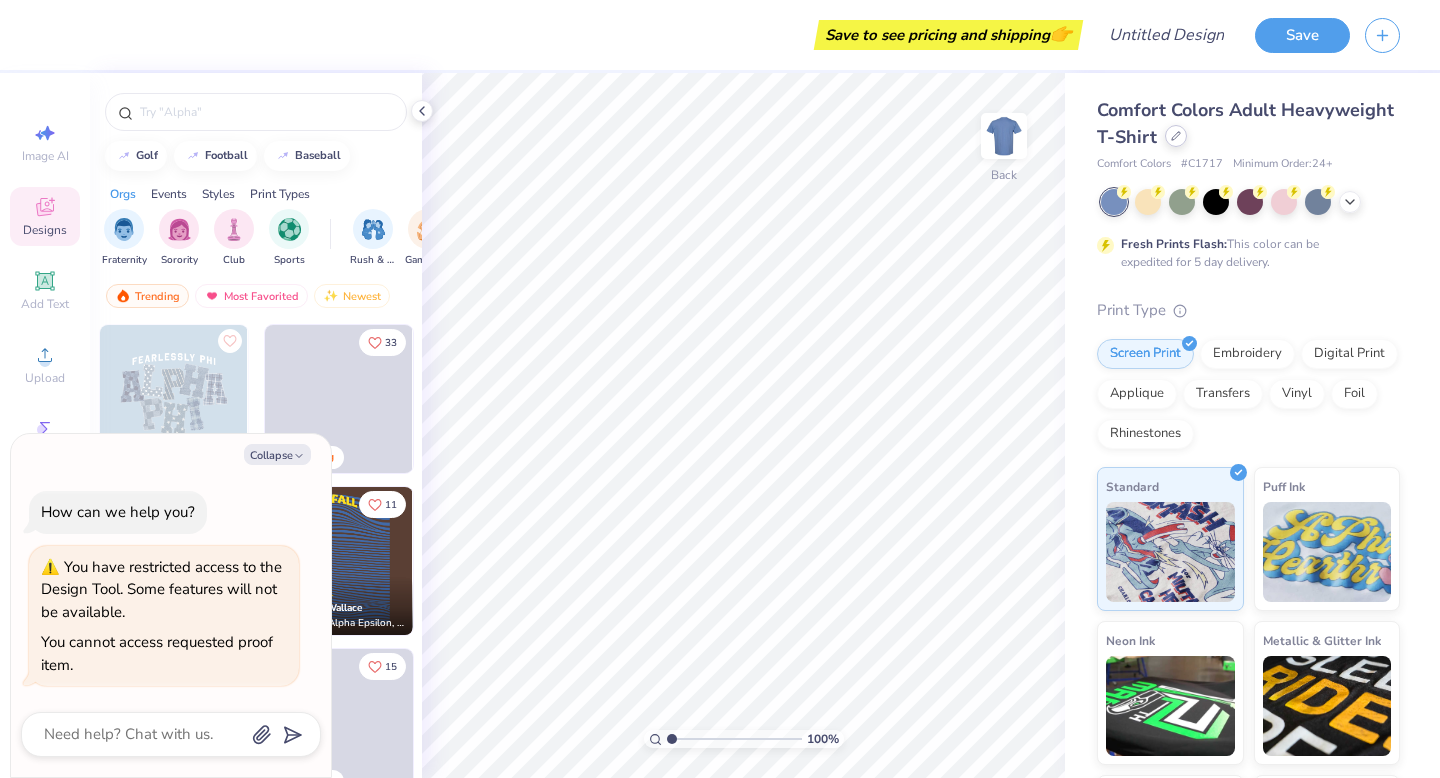 click at bounding box center [1176, 136] 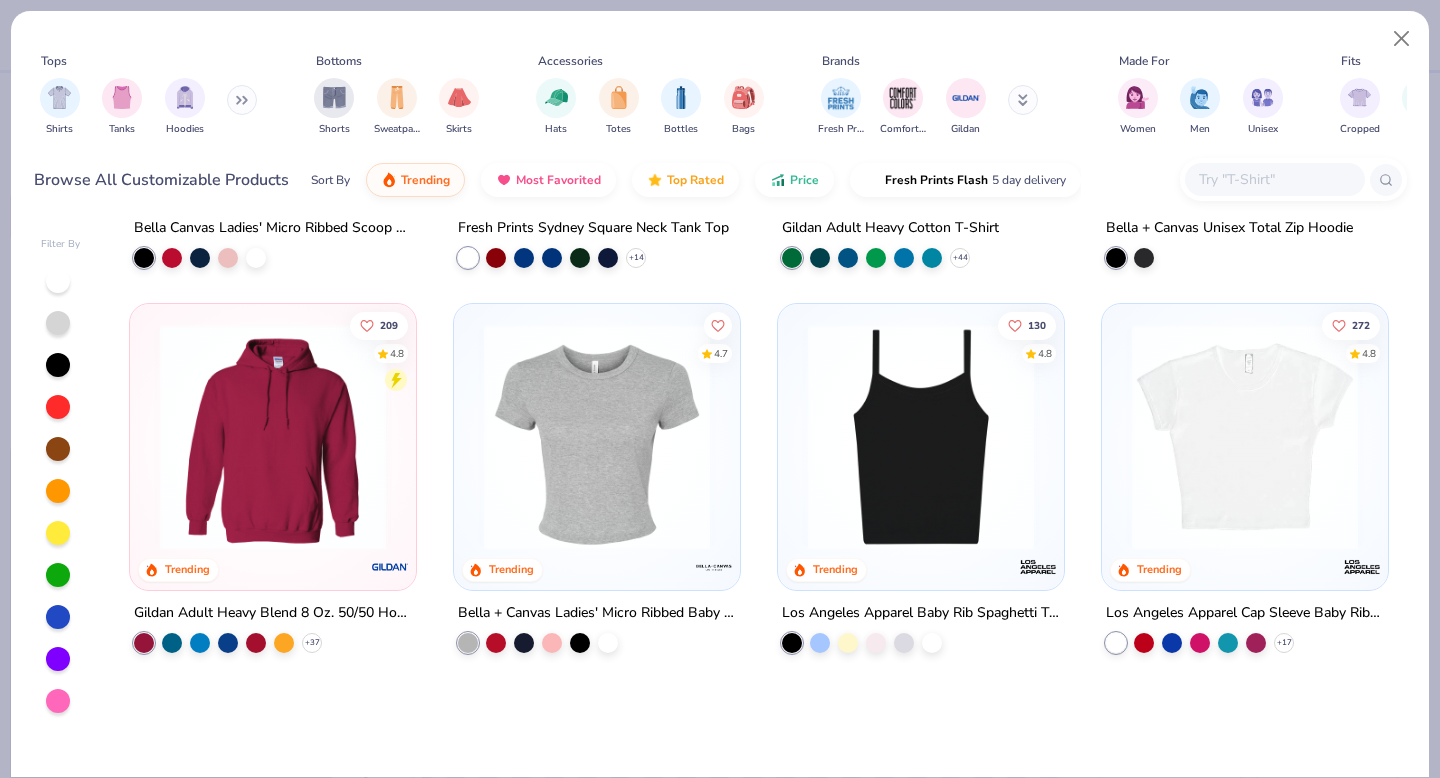 scroll, scrollTop: 0, scrollLeft: 0, axis: both 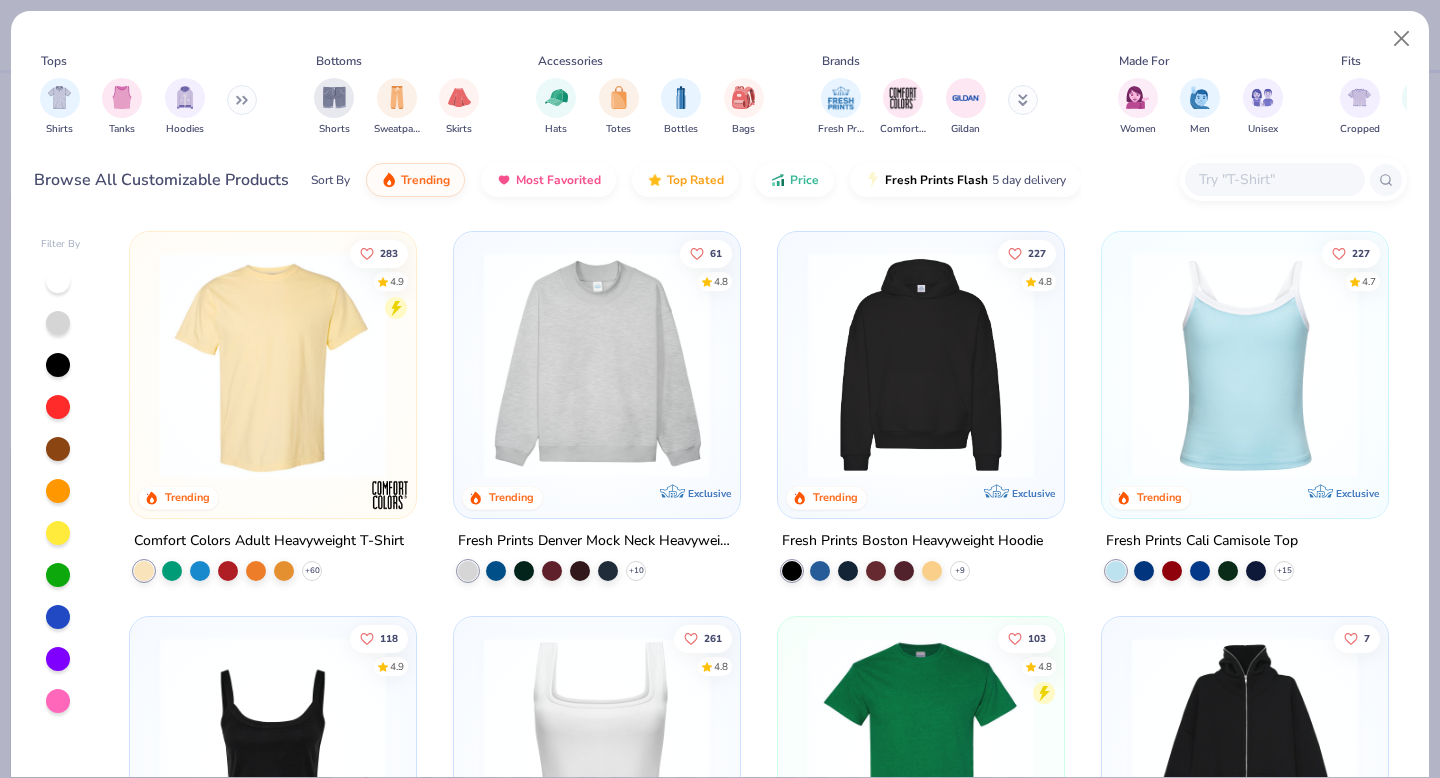 click at bounding box center (921, 365) 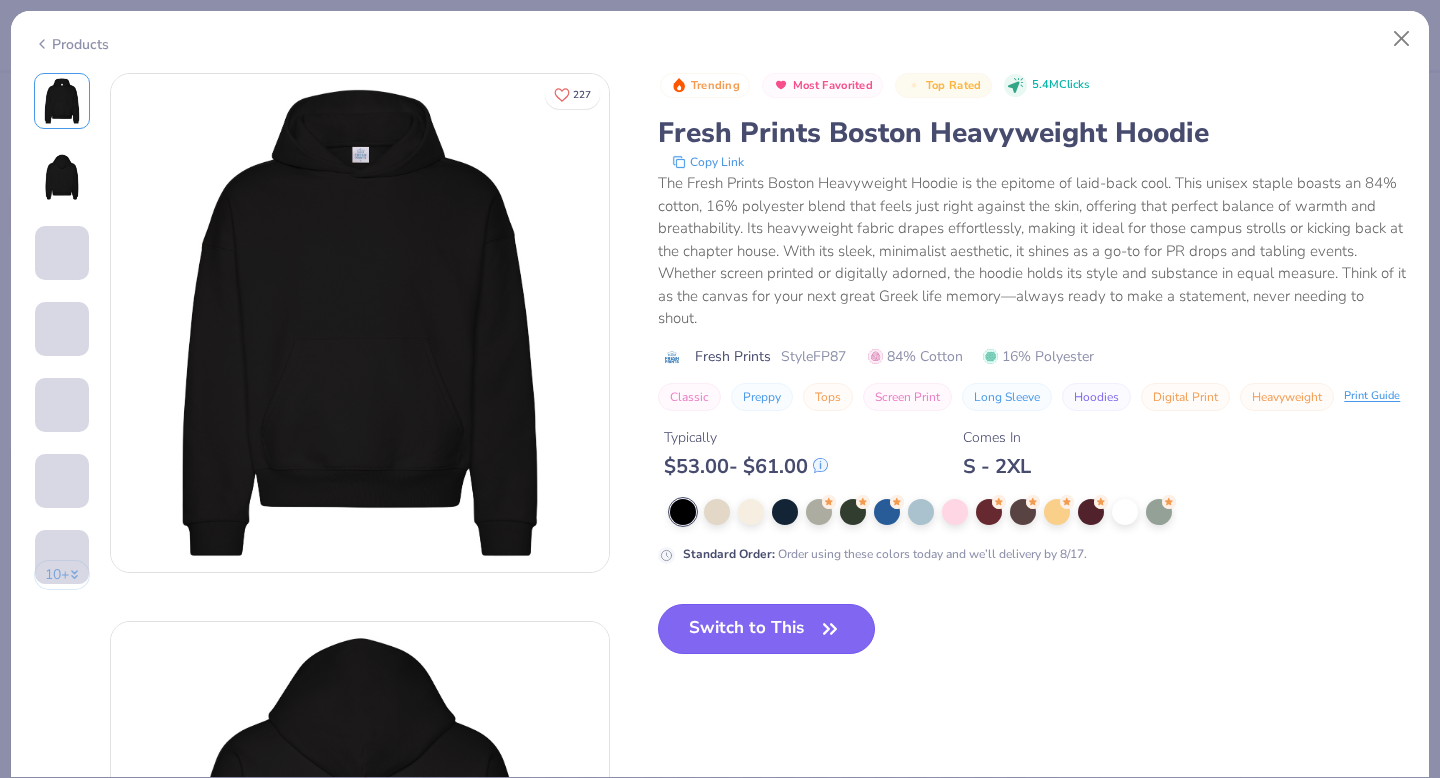 click on "Switch to This" at bounding box center (766, 629) 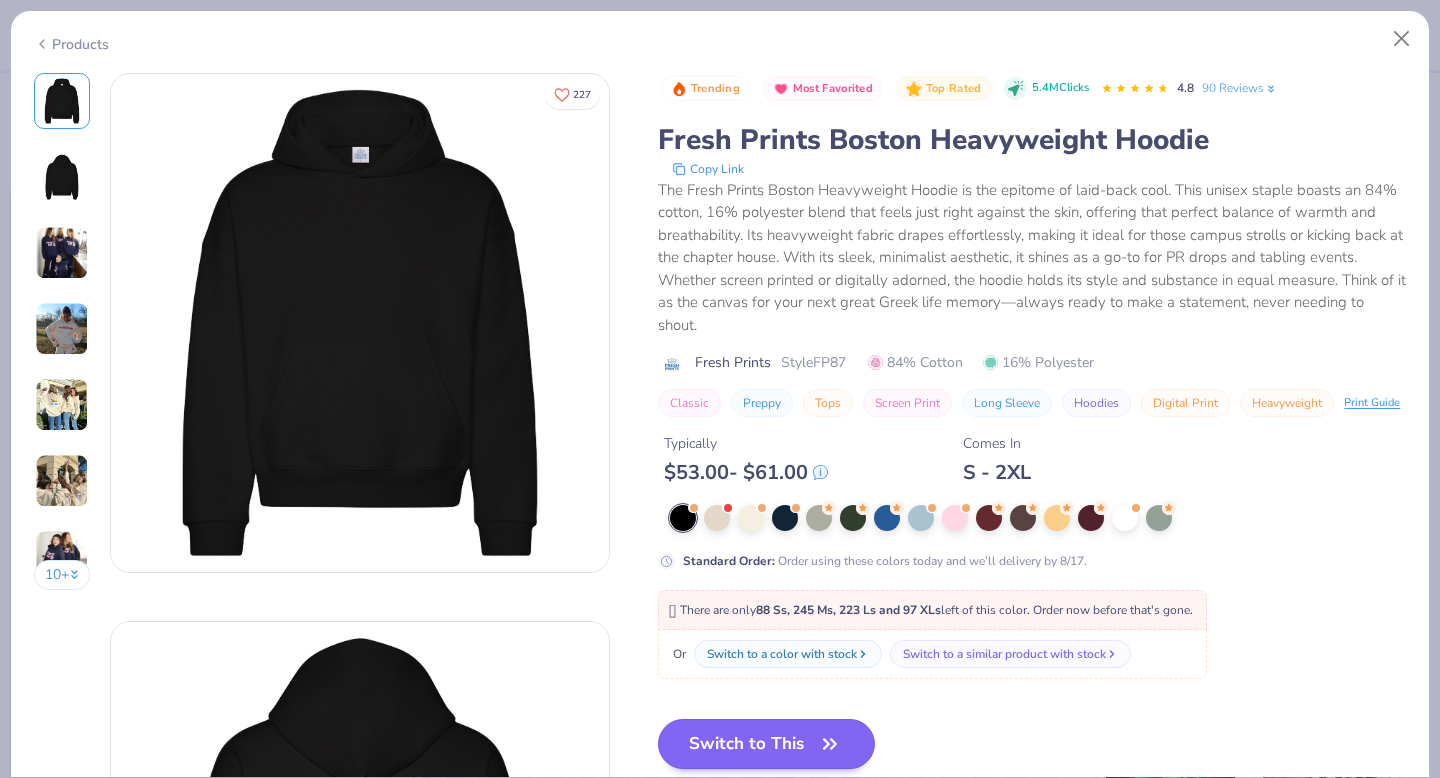 scroll, scrollTop: 3, scrollLeft: 0, axis: vertical 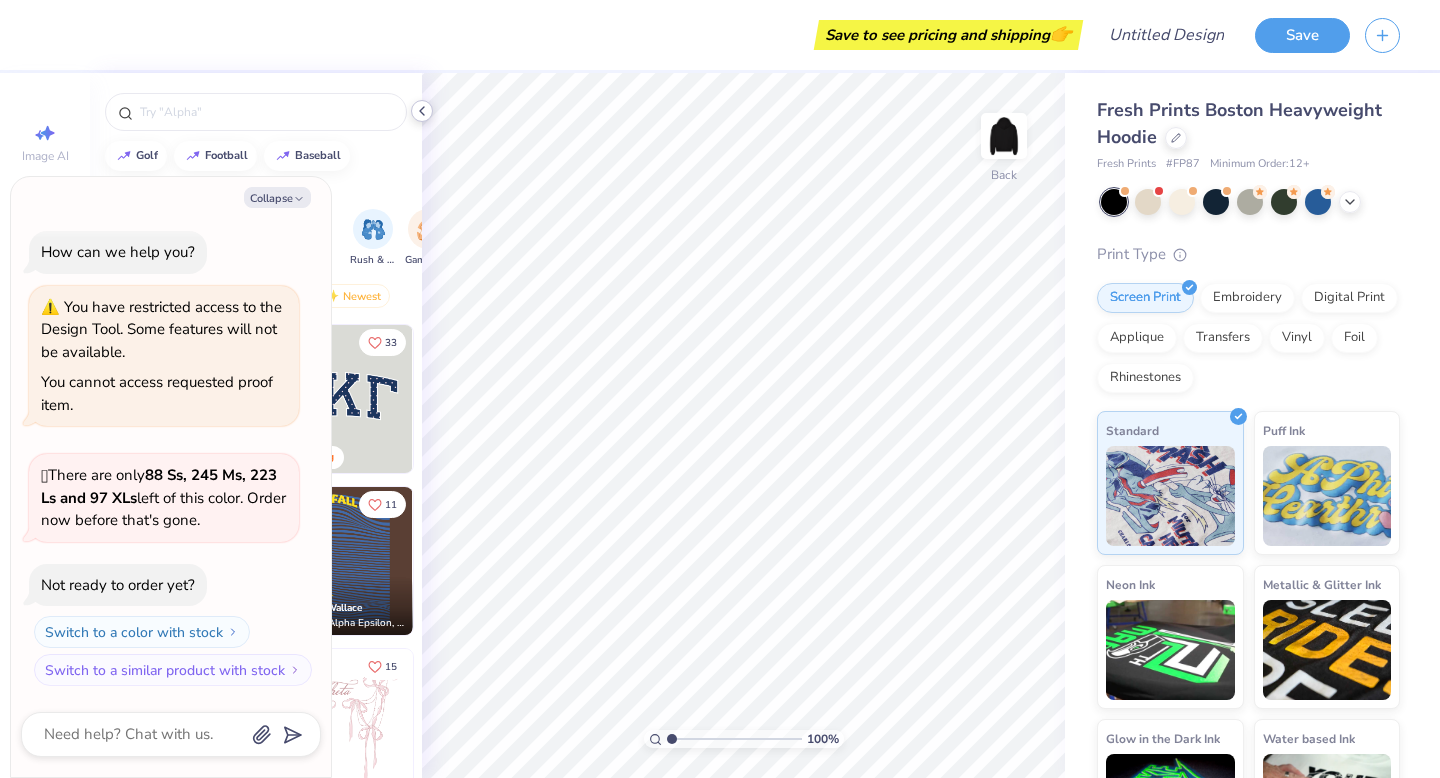 click 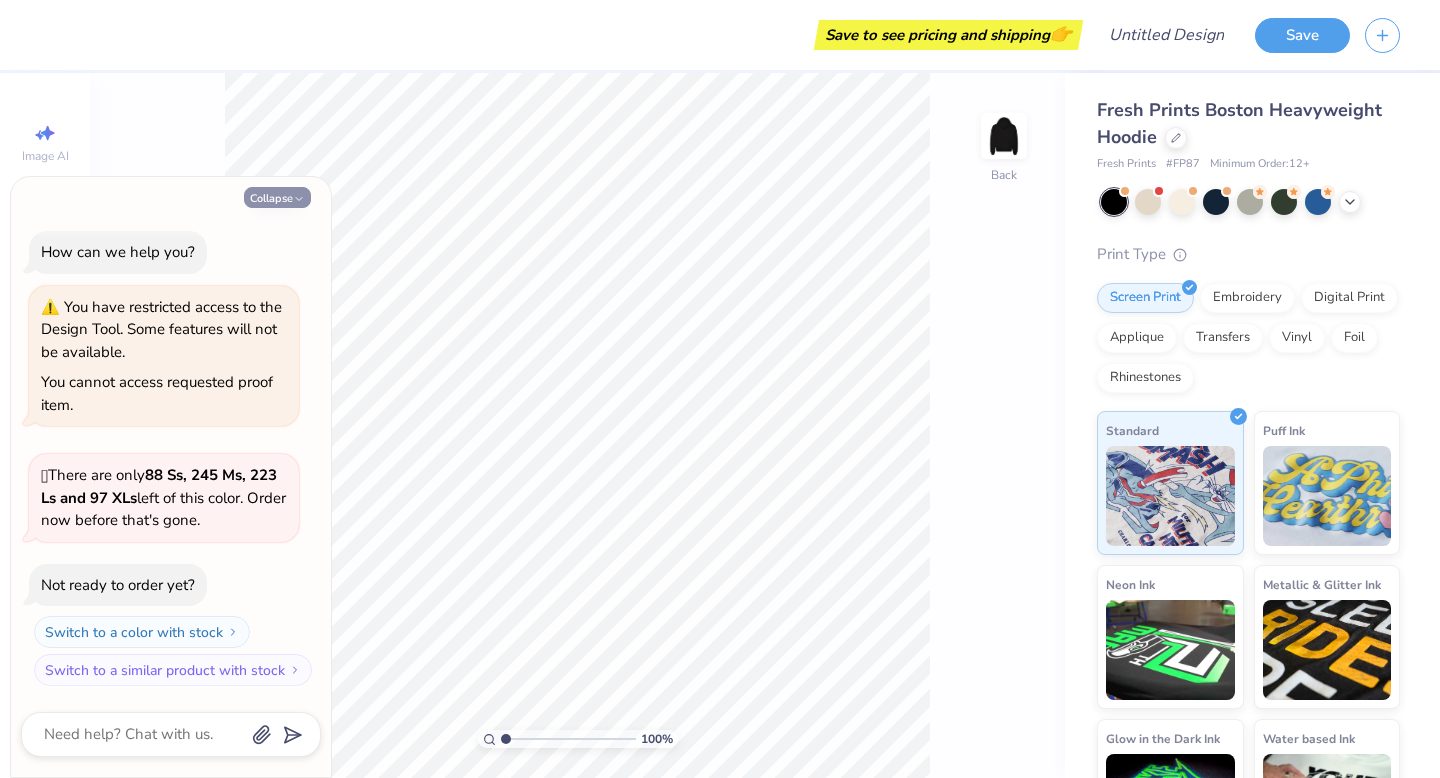 click 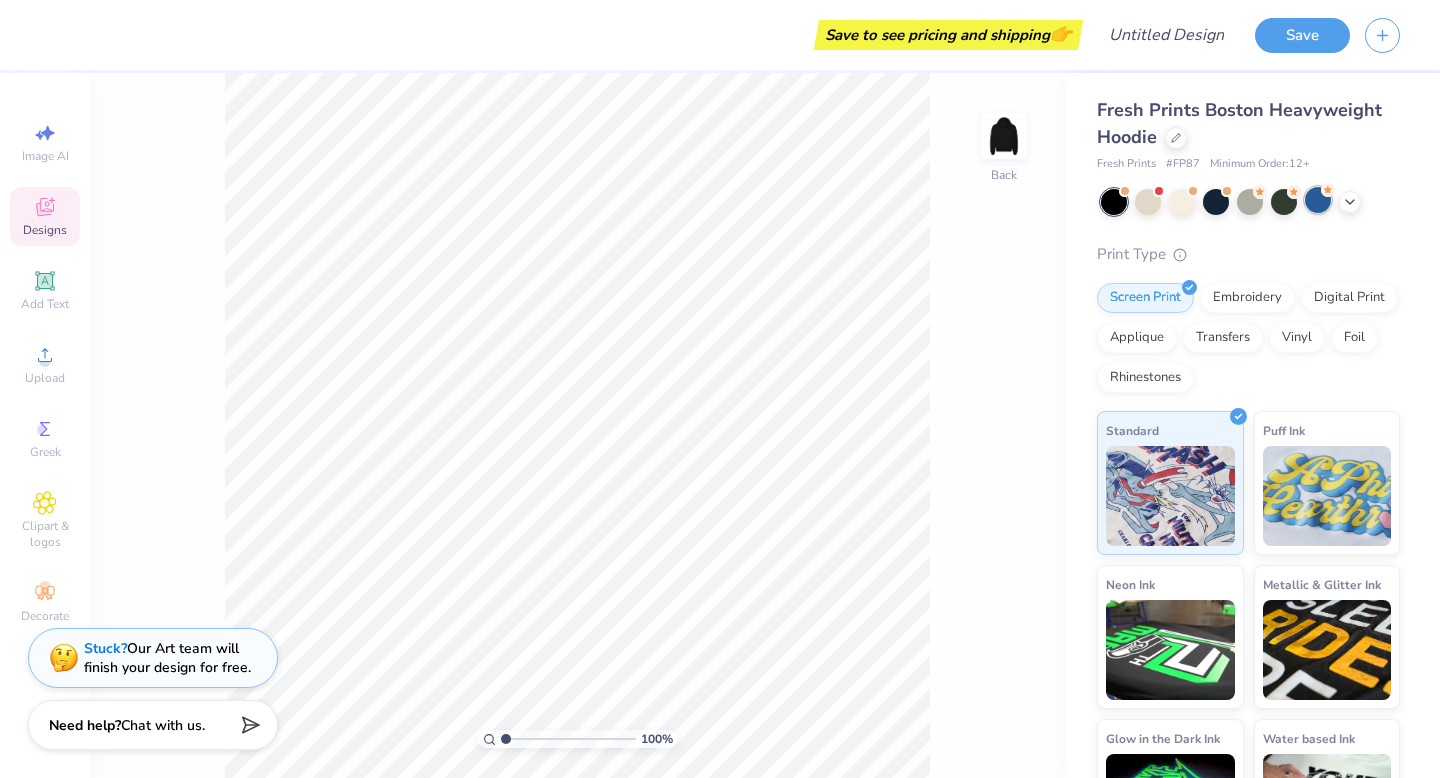 click at bounding box center [1318, 200] 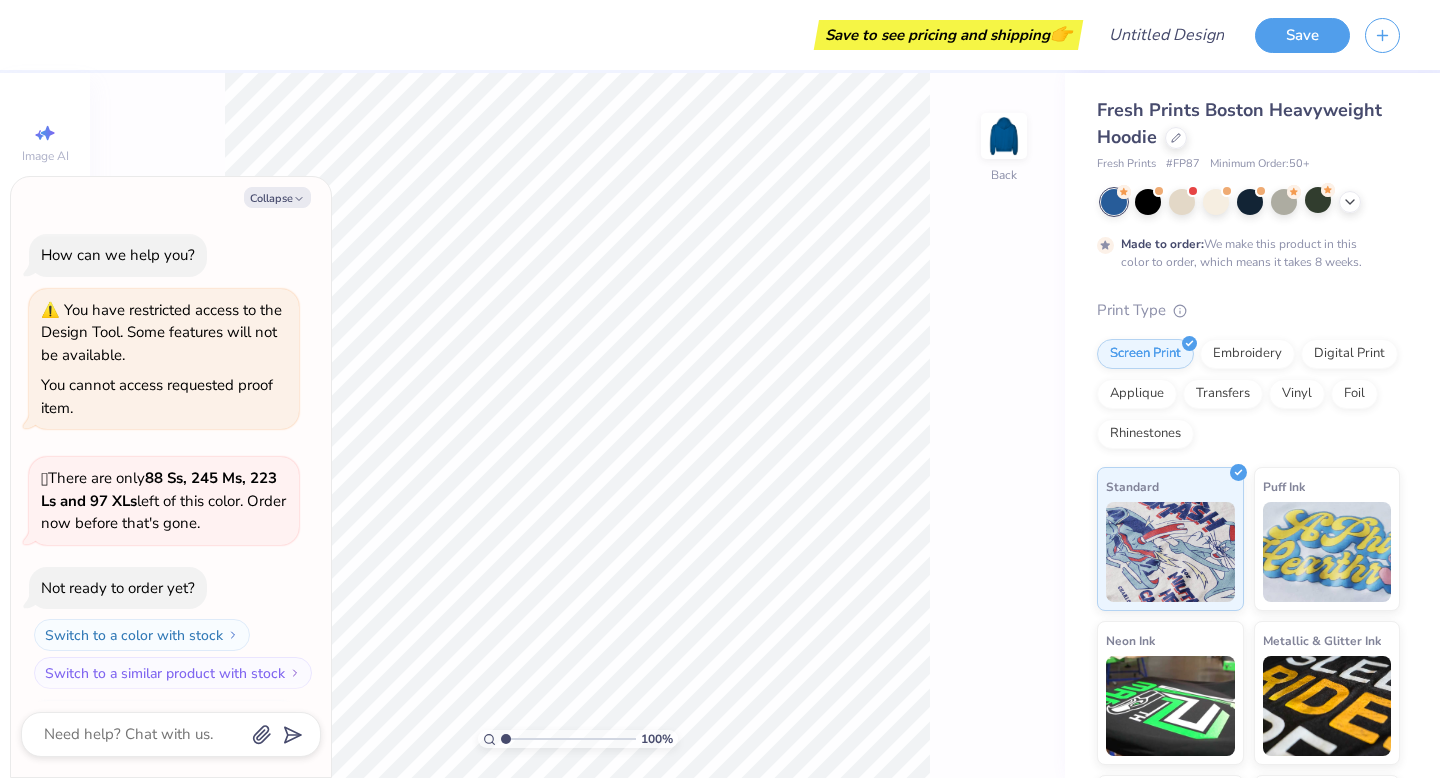 scroll, scrollTop: 169, scrollLeft: 0, axis: vertical 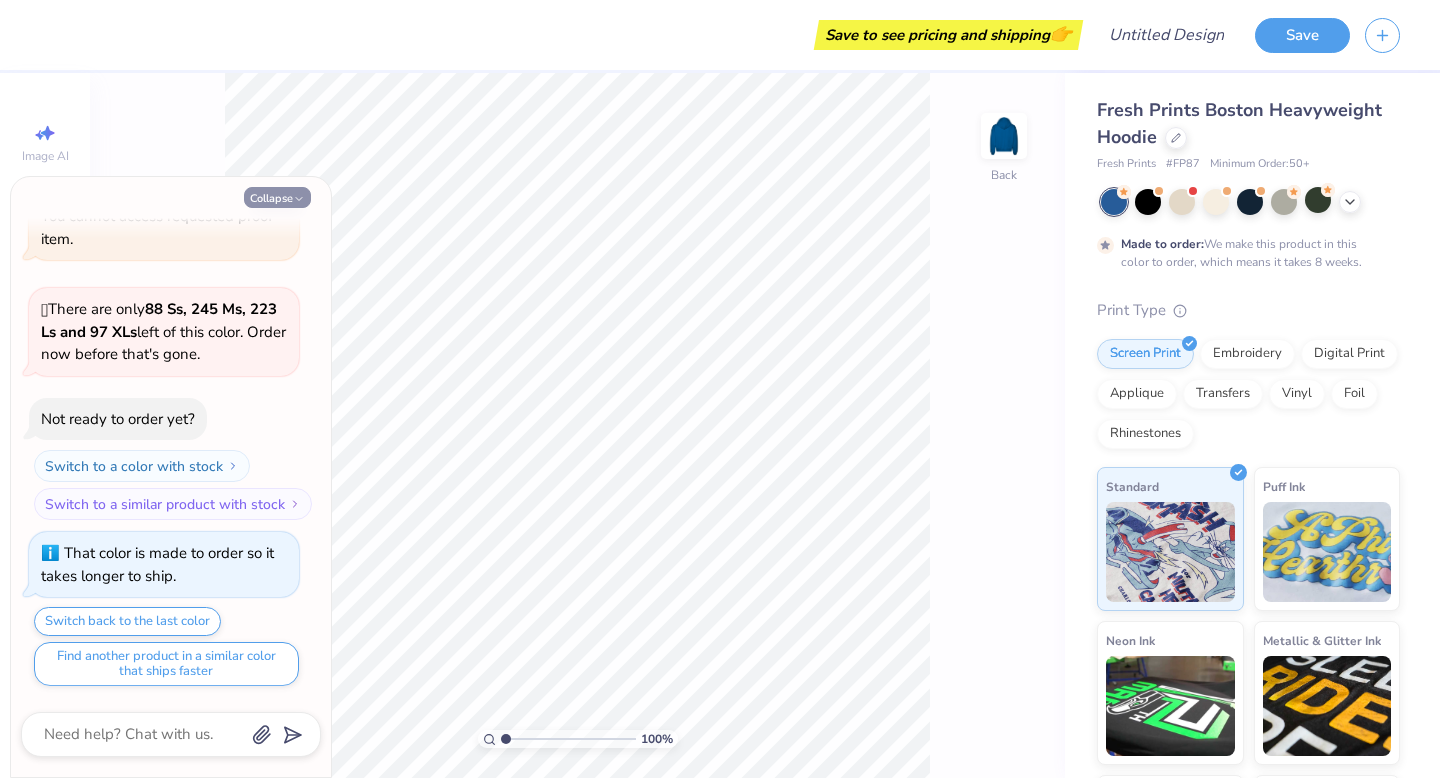 click on "Collapse" at bounding box center [277, 197] 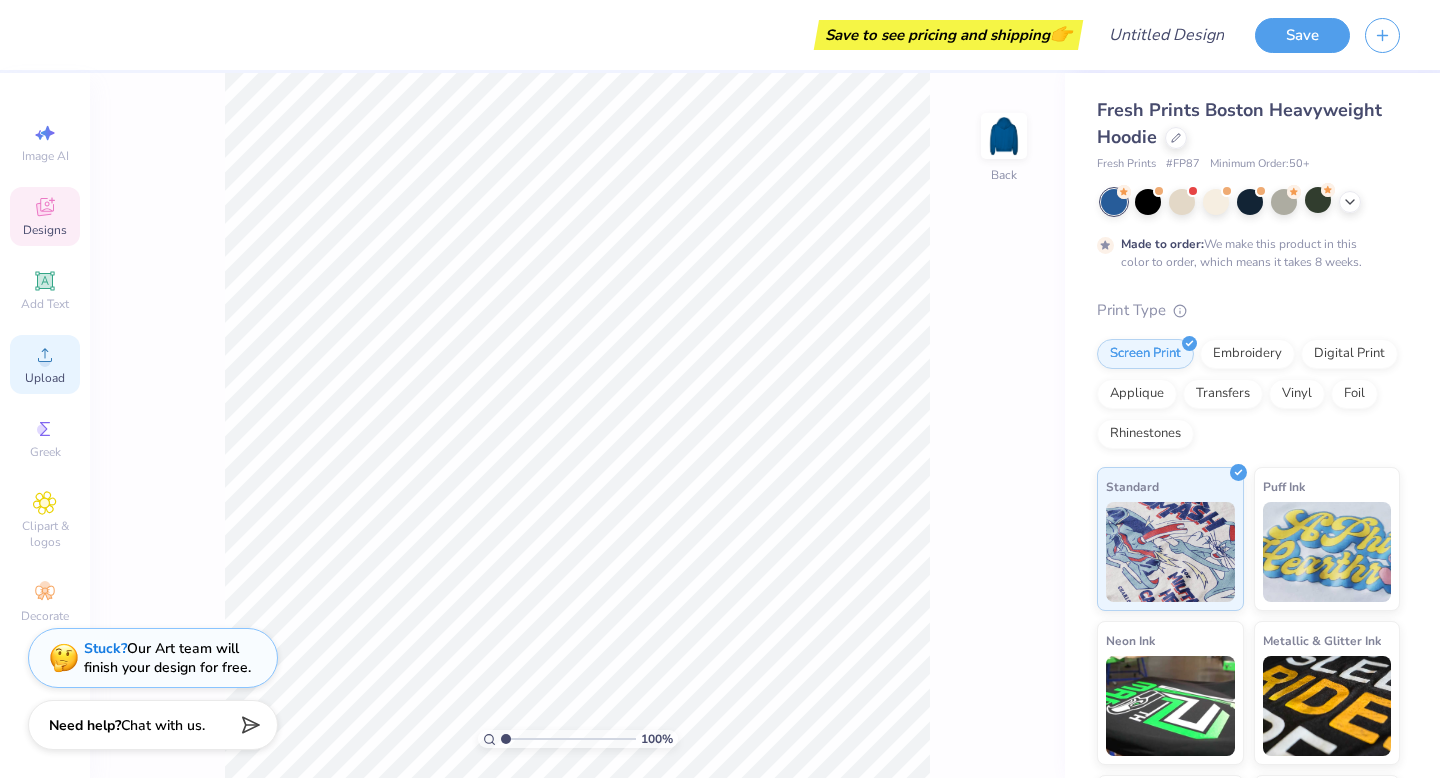 click on "Upload" at bounding box center [45, 378] 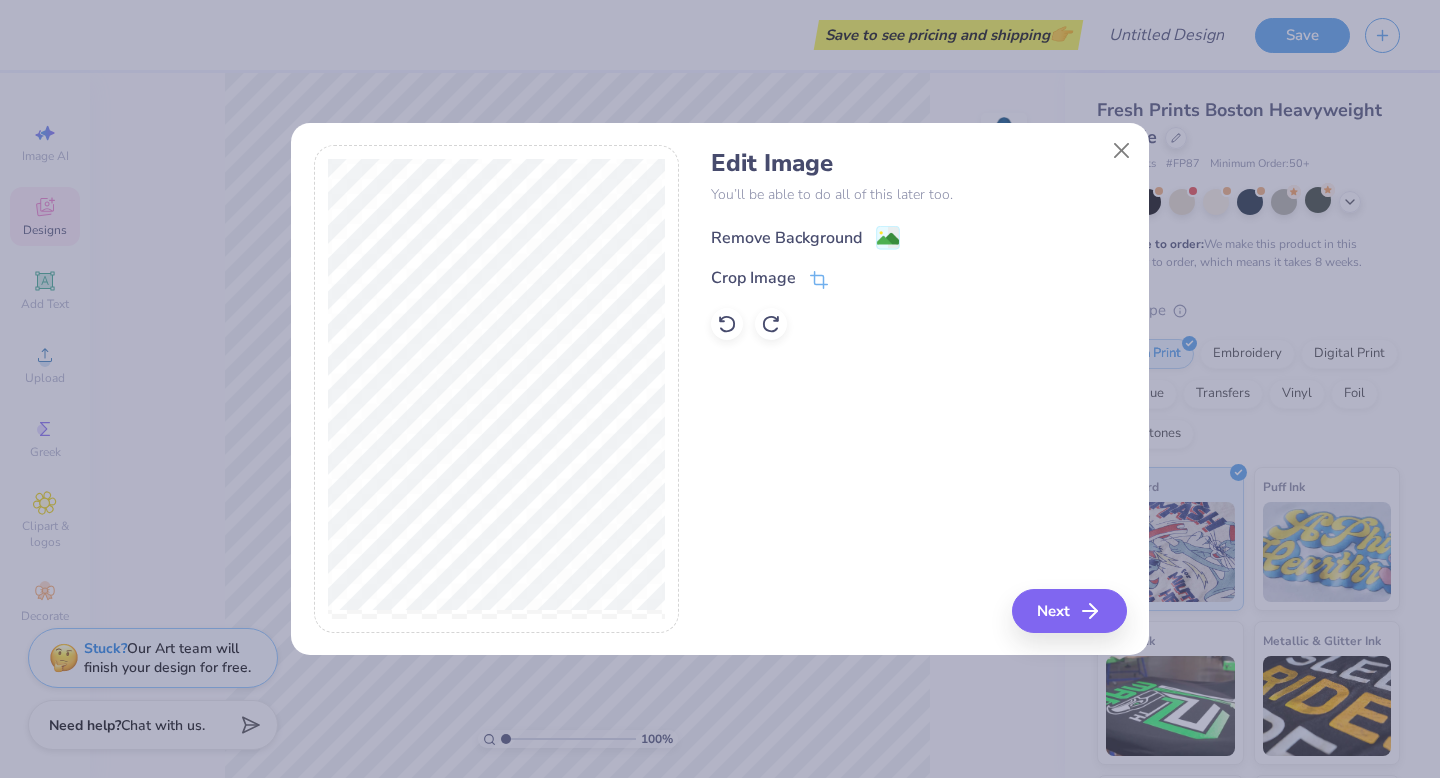 click 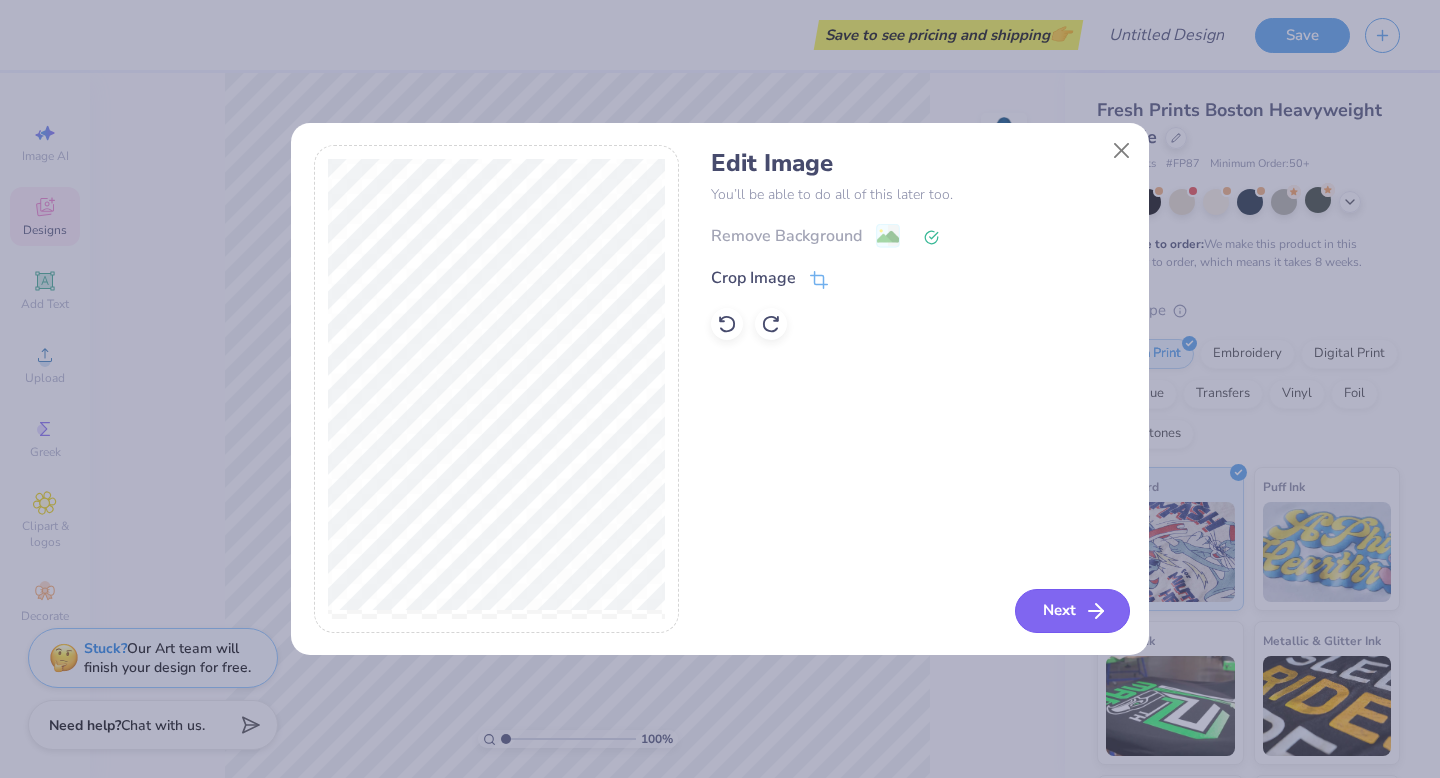click 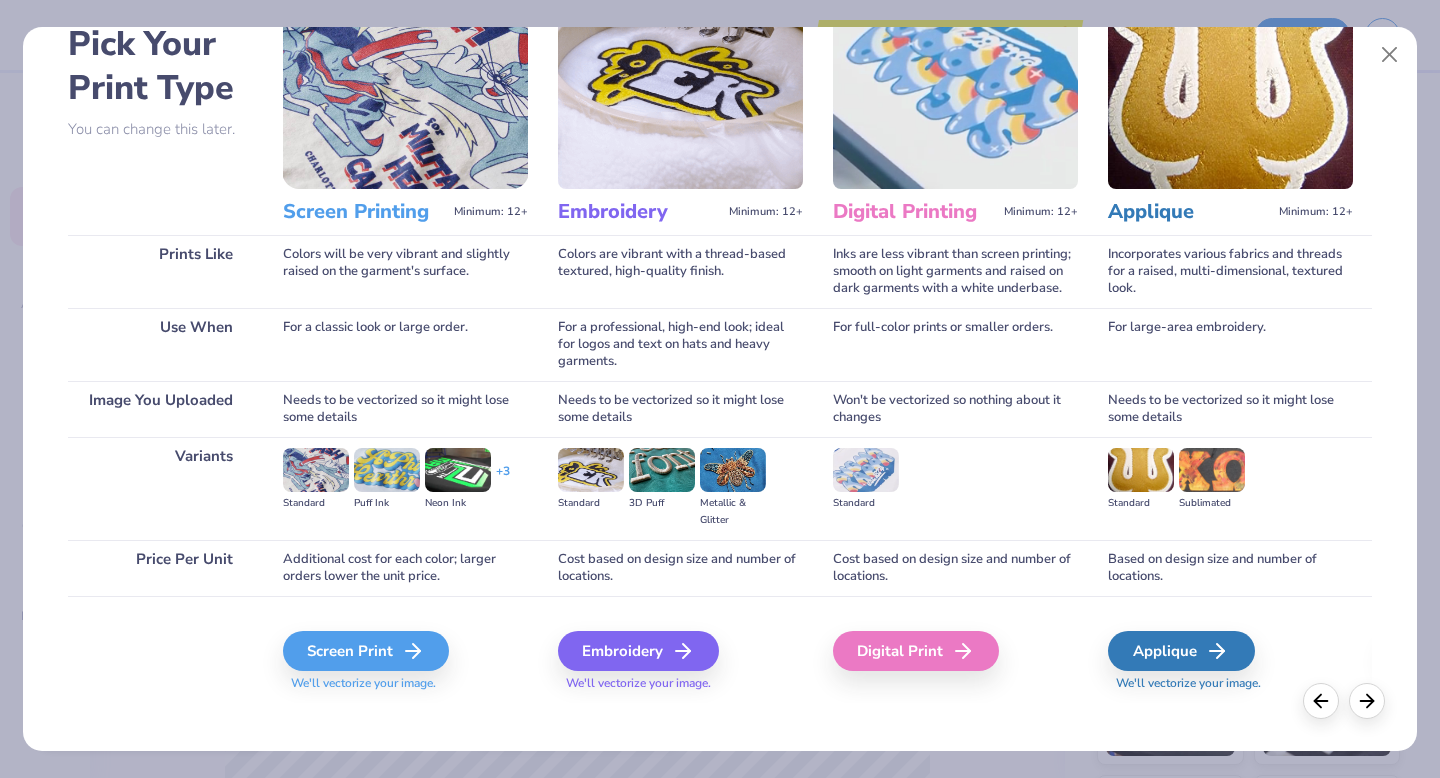 scroll, scrollTop: 119, scrollLeft: 0, axis: vertical 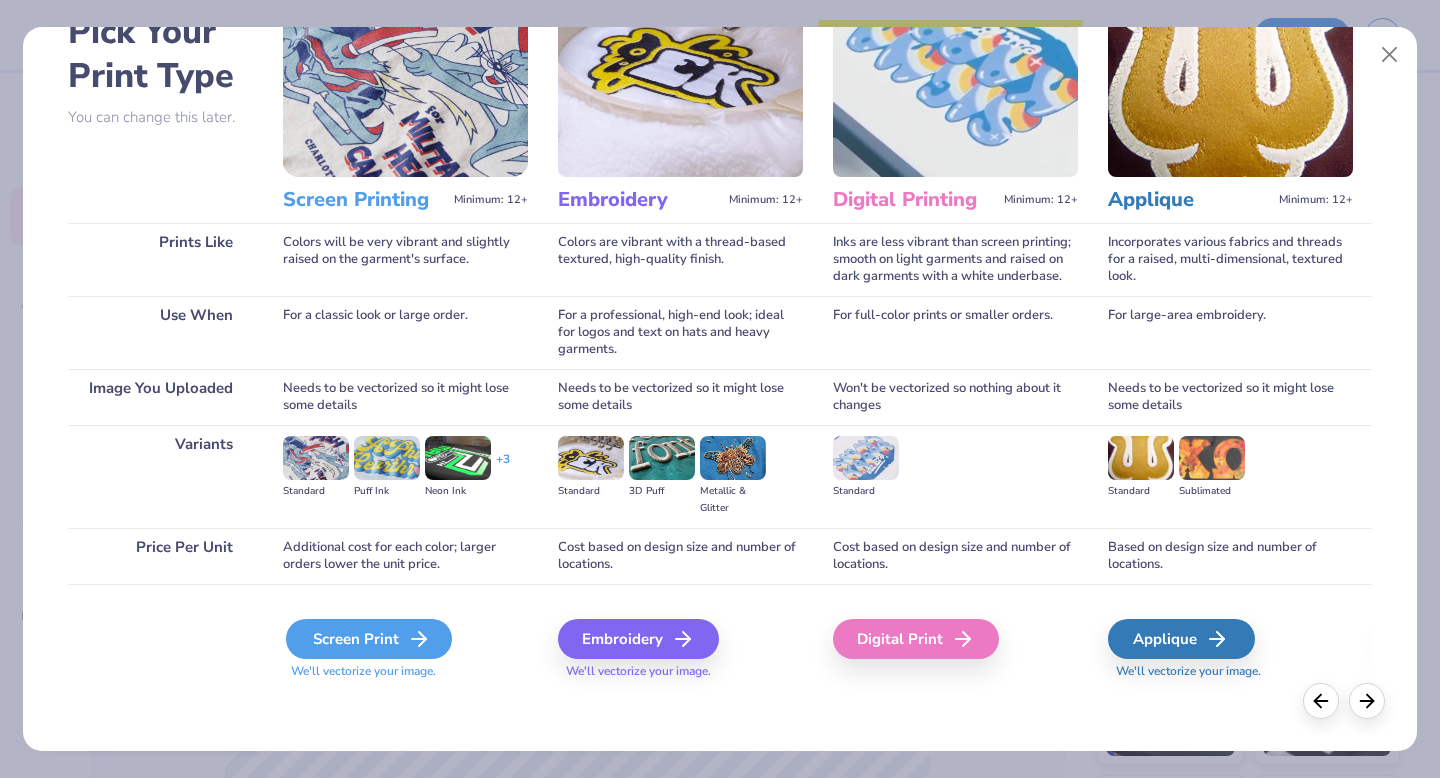 click 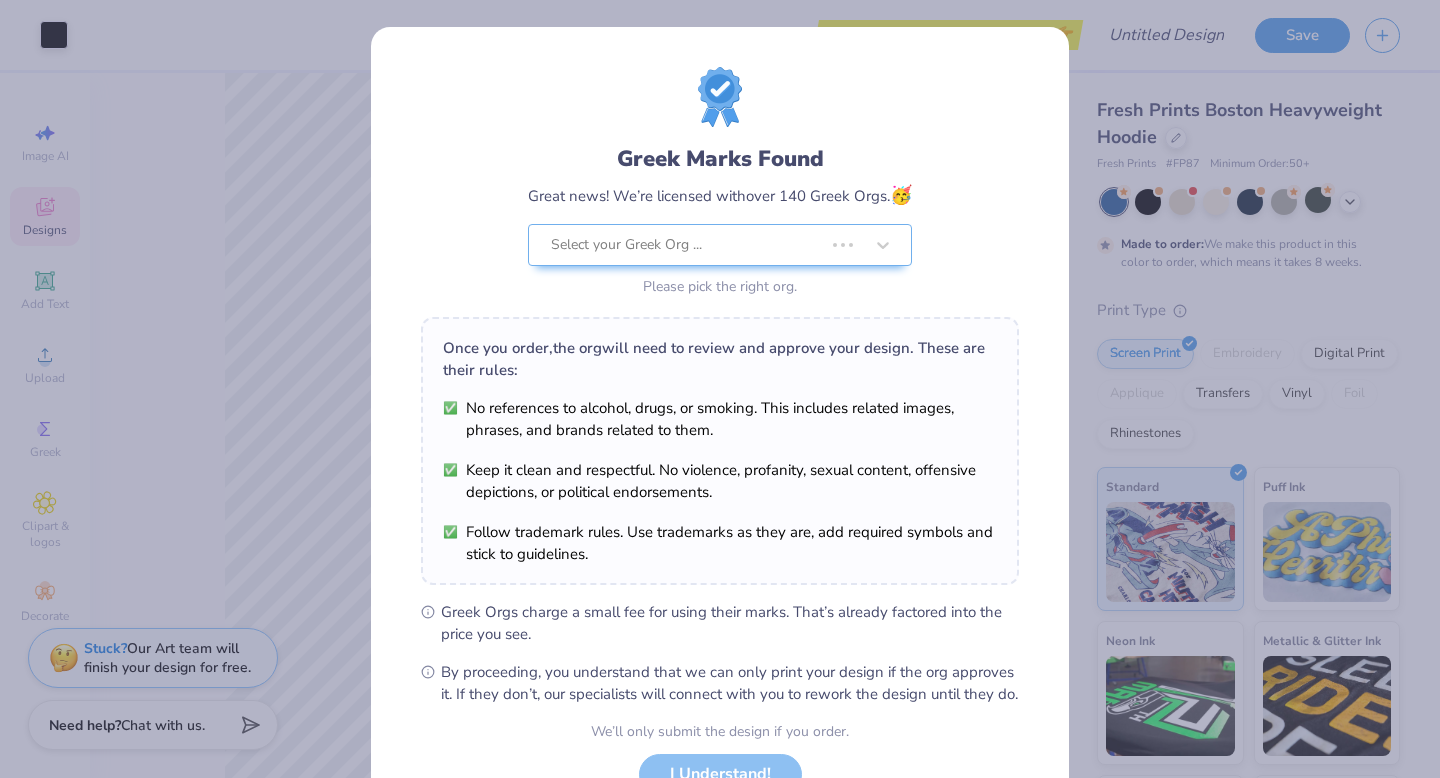 click on "Once you order,  the org  will need to review and approve your design. These are their rules:" at bounding box center [720, 359] 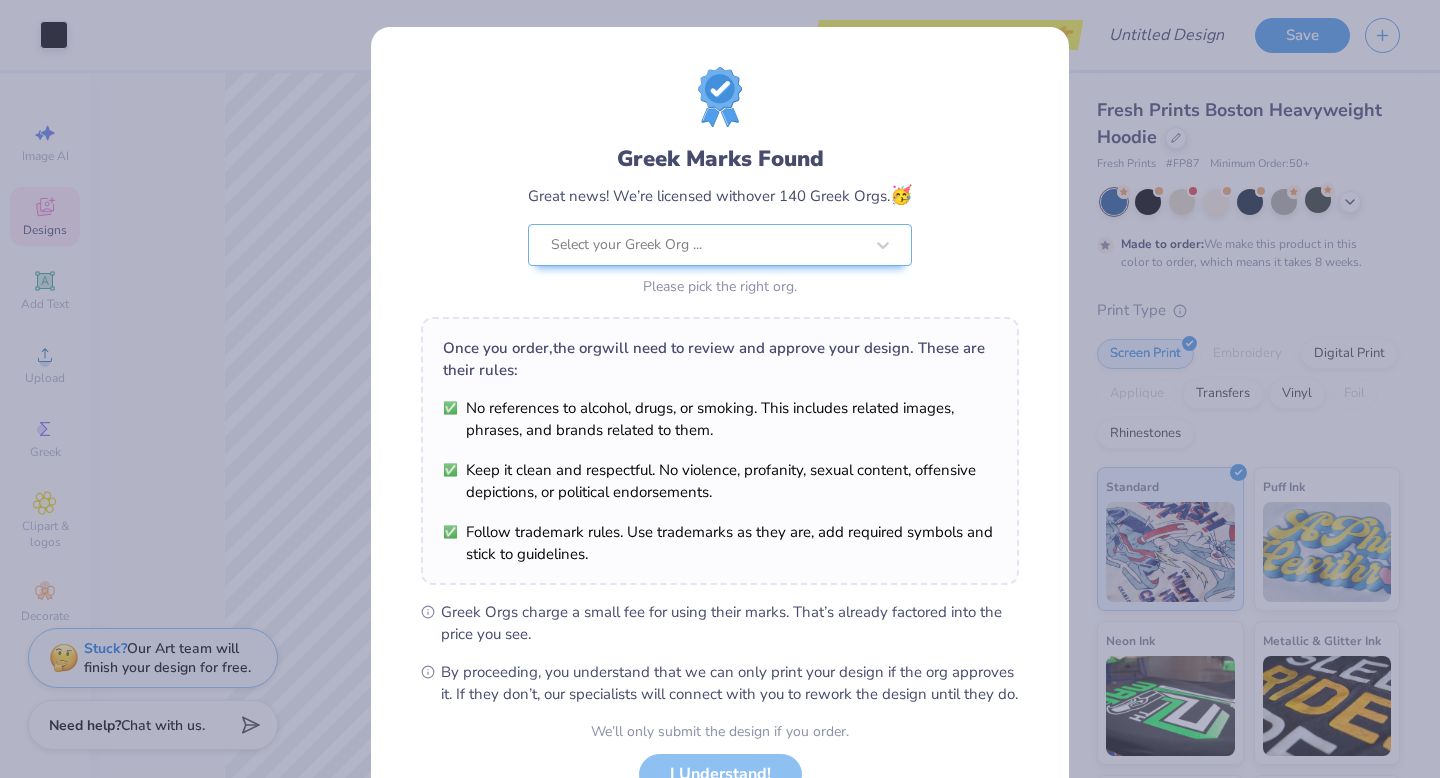 scroll, scrollTop: 158, scrollLeft: 0, axis: vertical 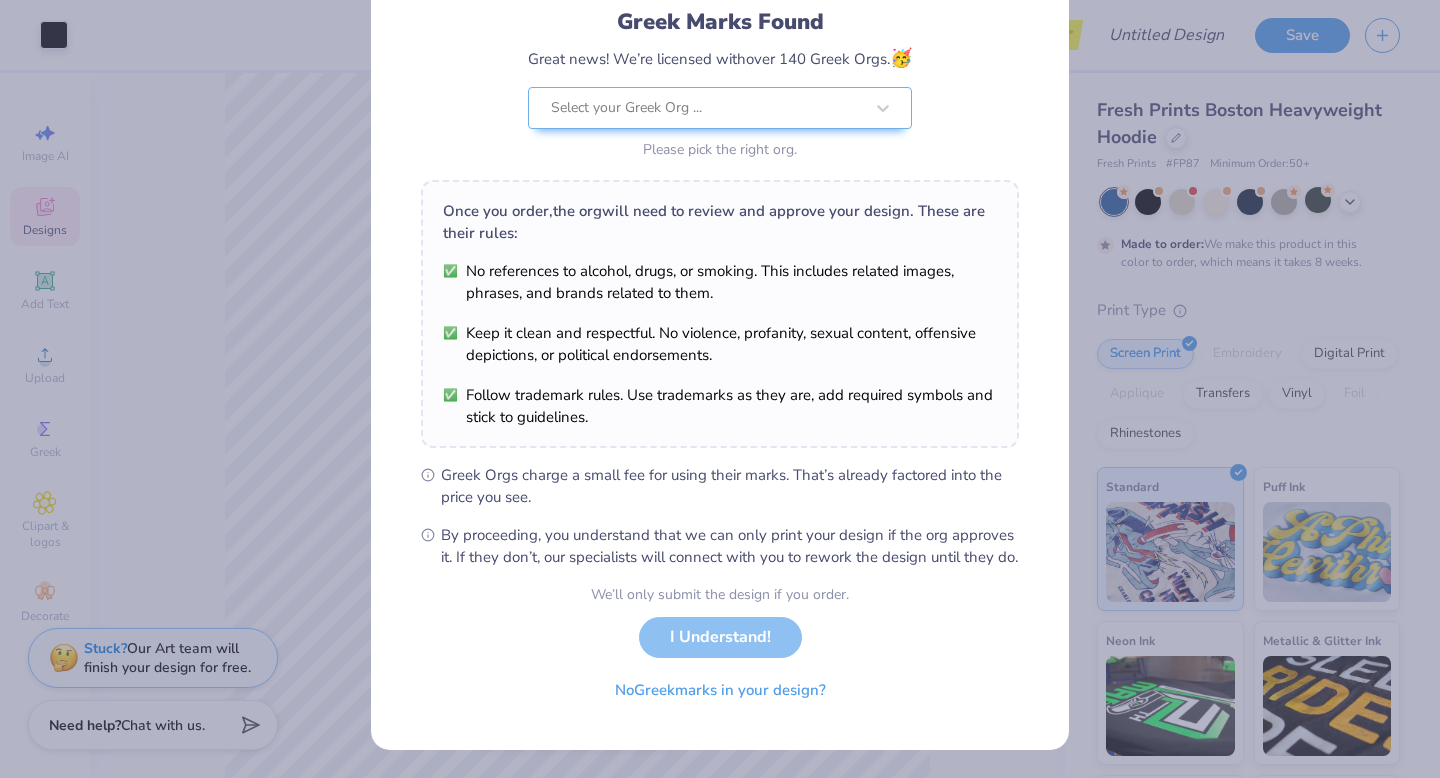 click on "We’ll only submit the design if you order. I Understand! No  Greek  marks in your design?" at bounding box center (720, 647) 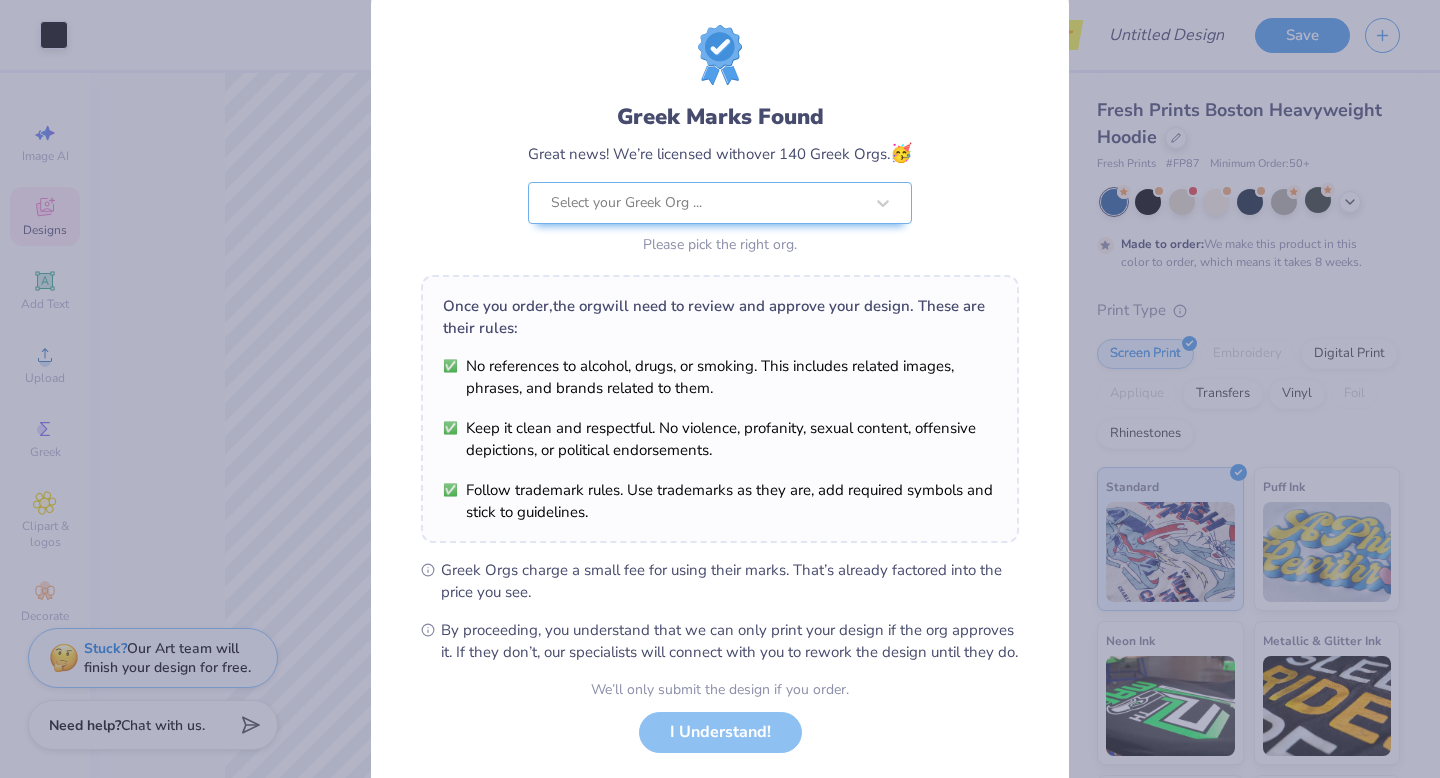 scroll, scrollTop: 0, scrollLeft: 0, axis: both 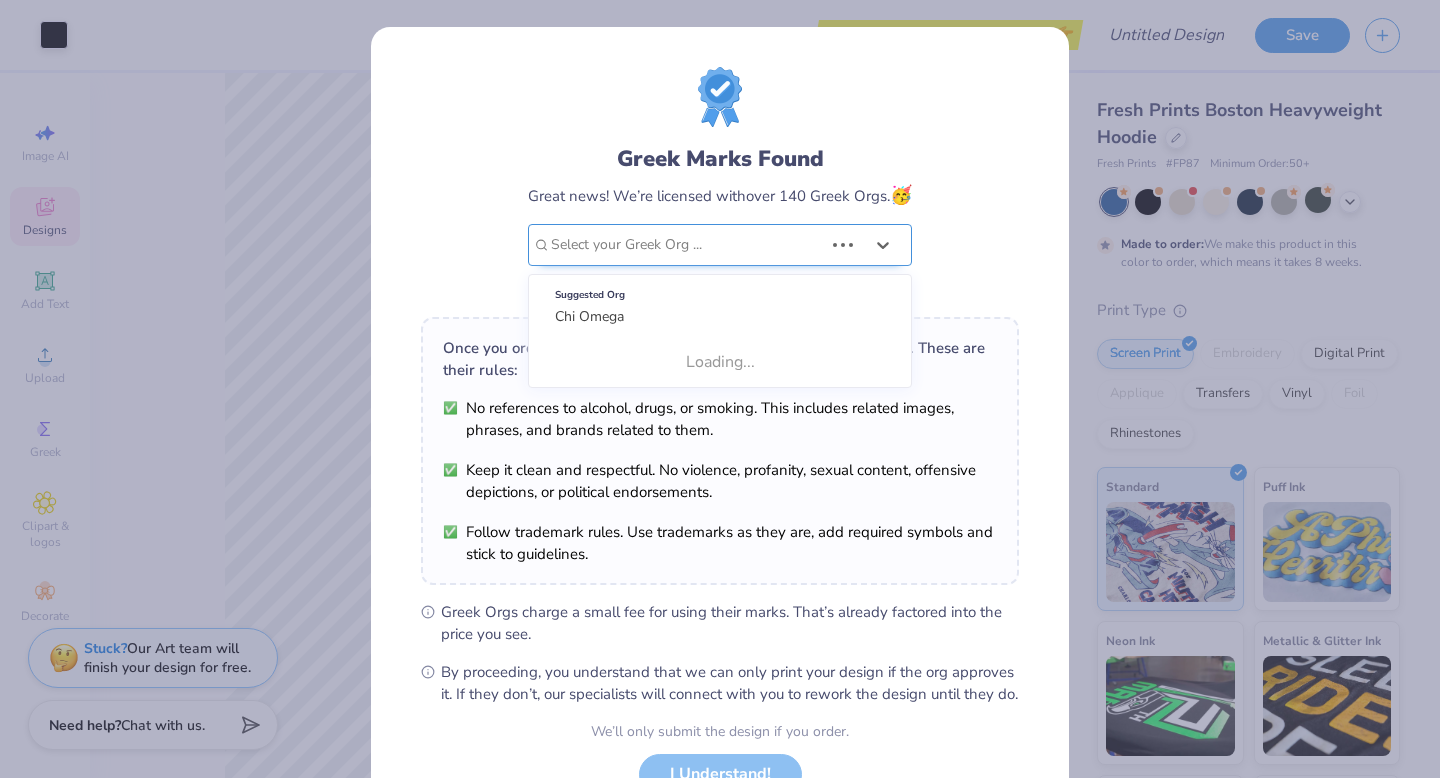 click at bounding box center (687, 245) 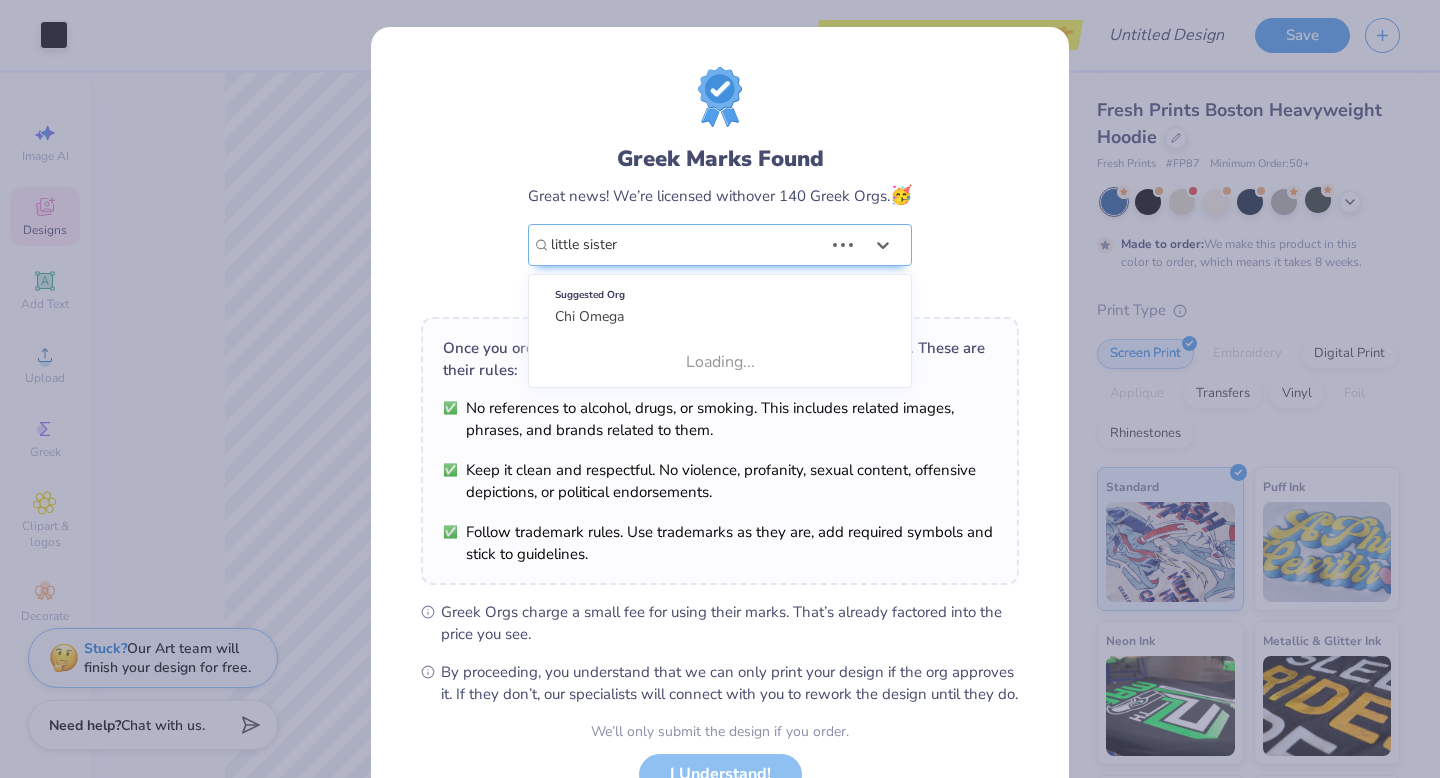 type on "little sister" 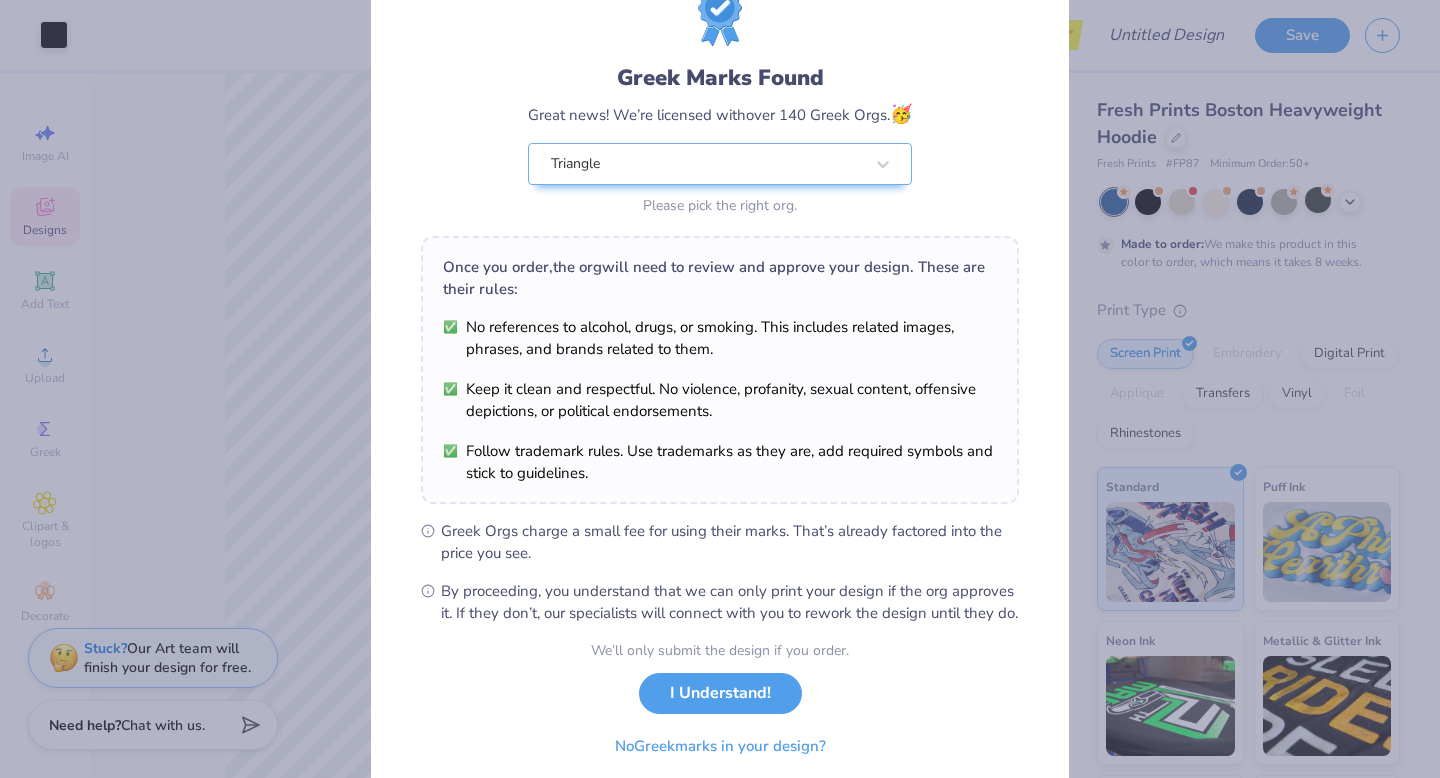 scroll, scrollTop: 100, scrollLeft: 0, axis: vertical 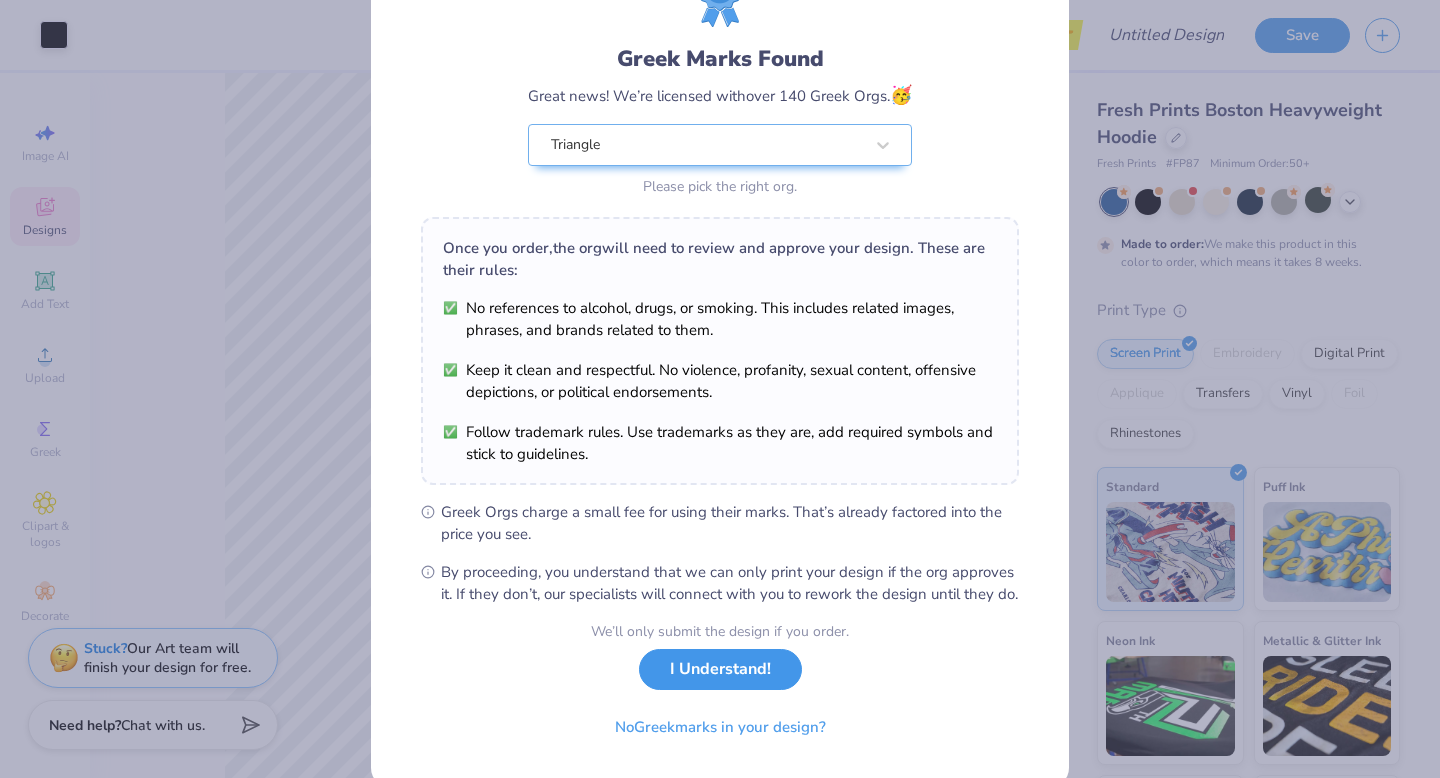 click on "I Understand!" at bounding box center [720, 669] 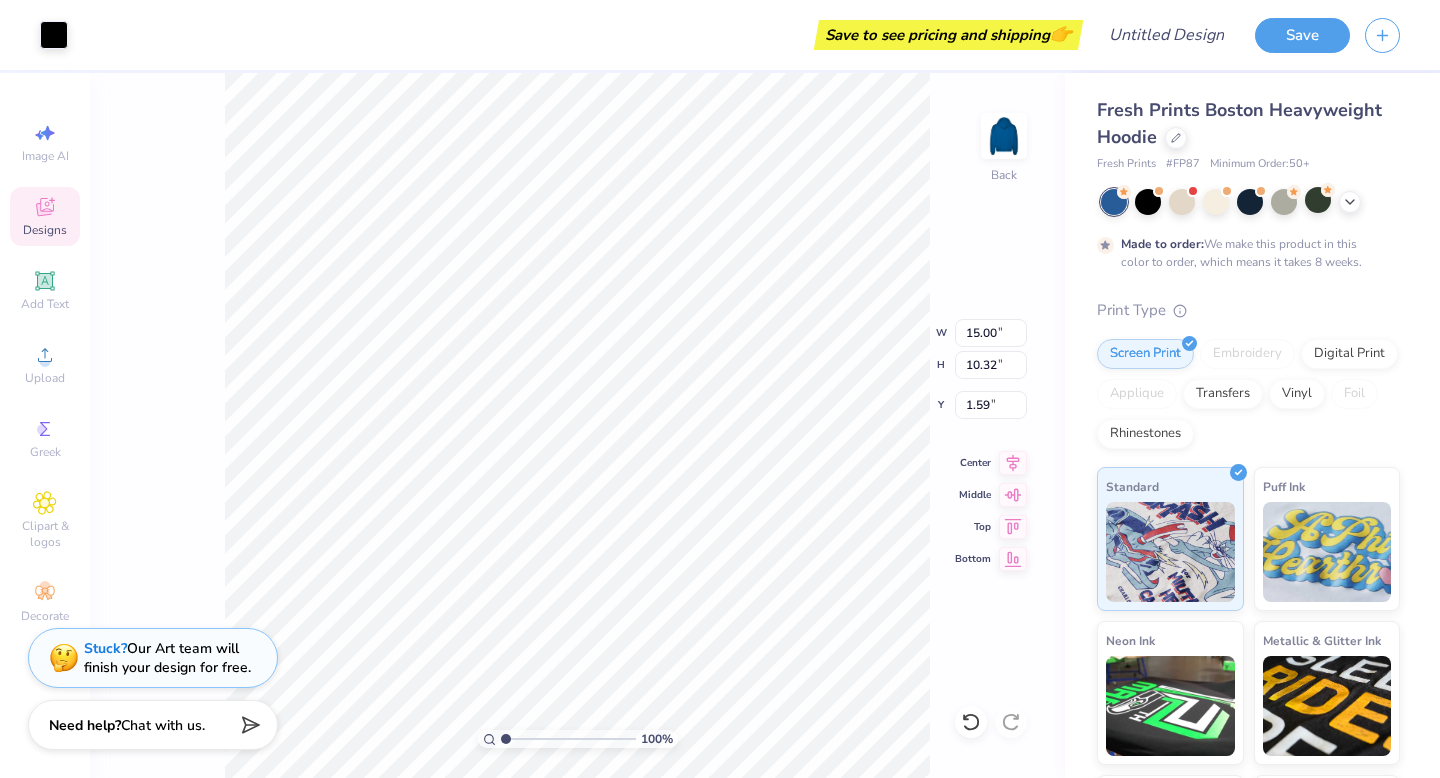 scroll, scrollTop: 0, scrollLeft: 0, axis: both 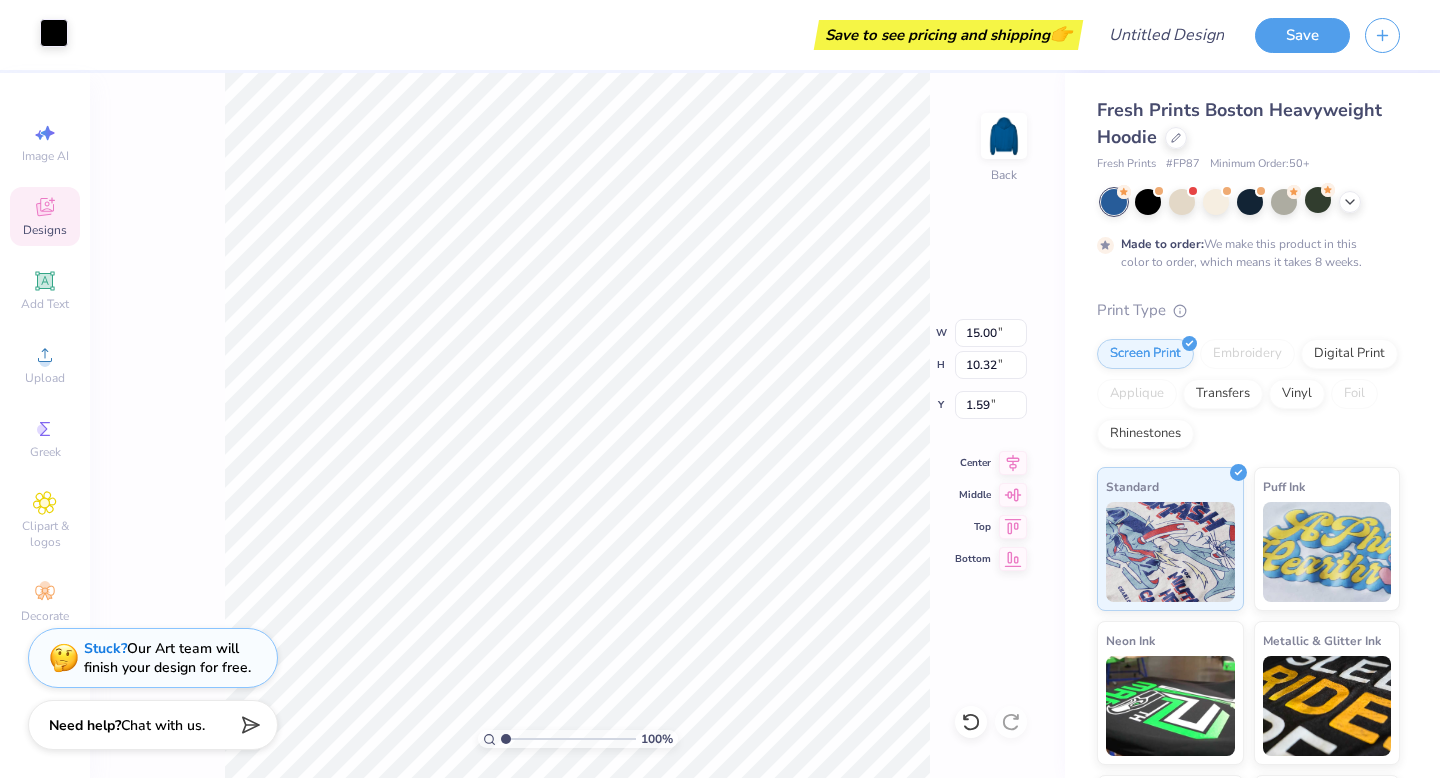 click at bounding box center (54, 33) 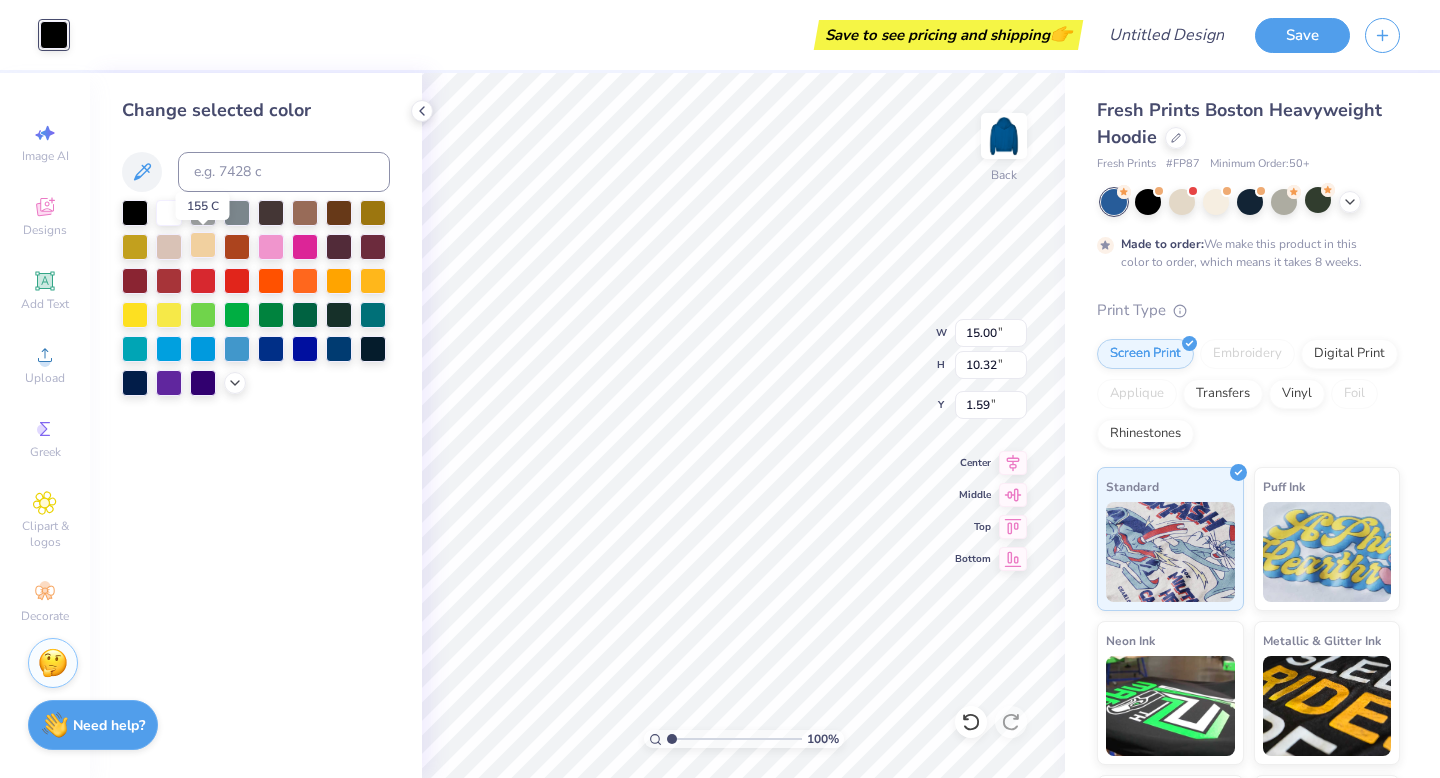 click at bounding box center (203, 245) 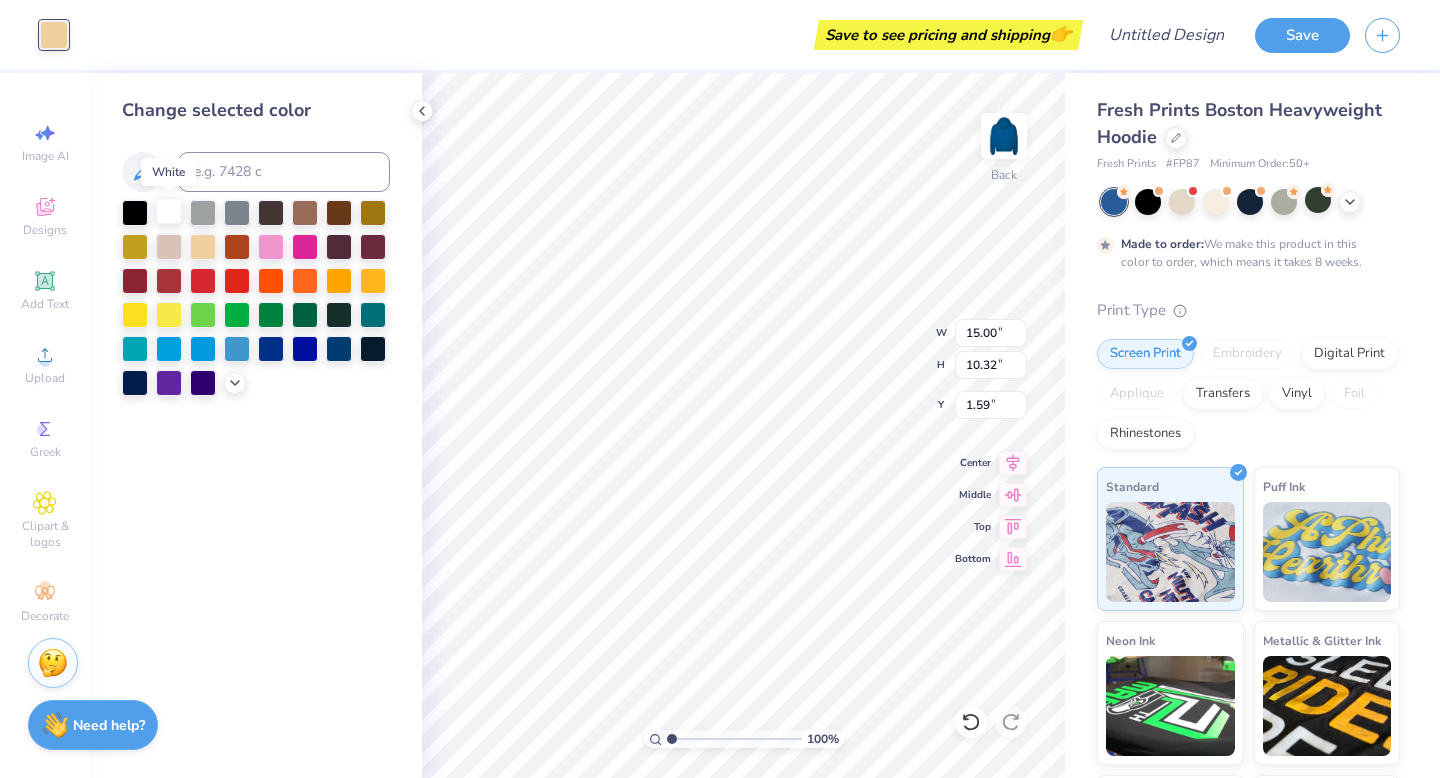 click at bounding box center (169, 211) 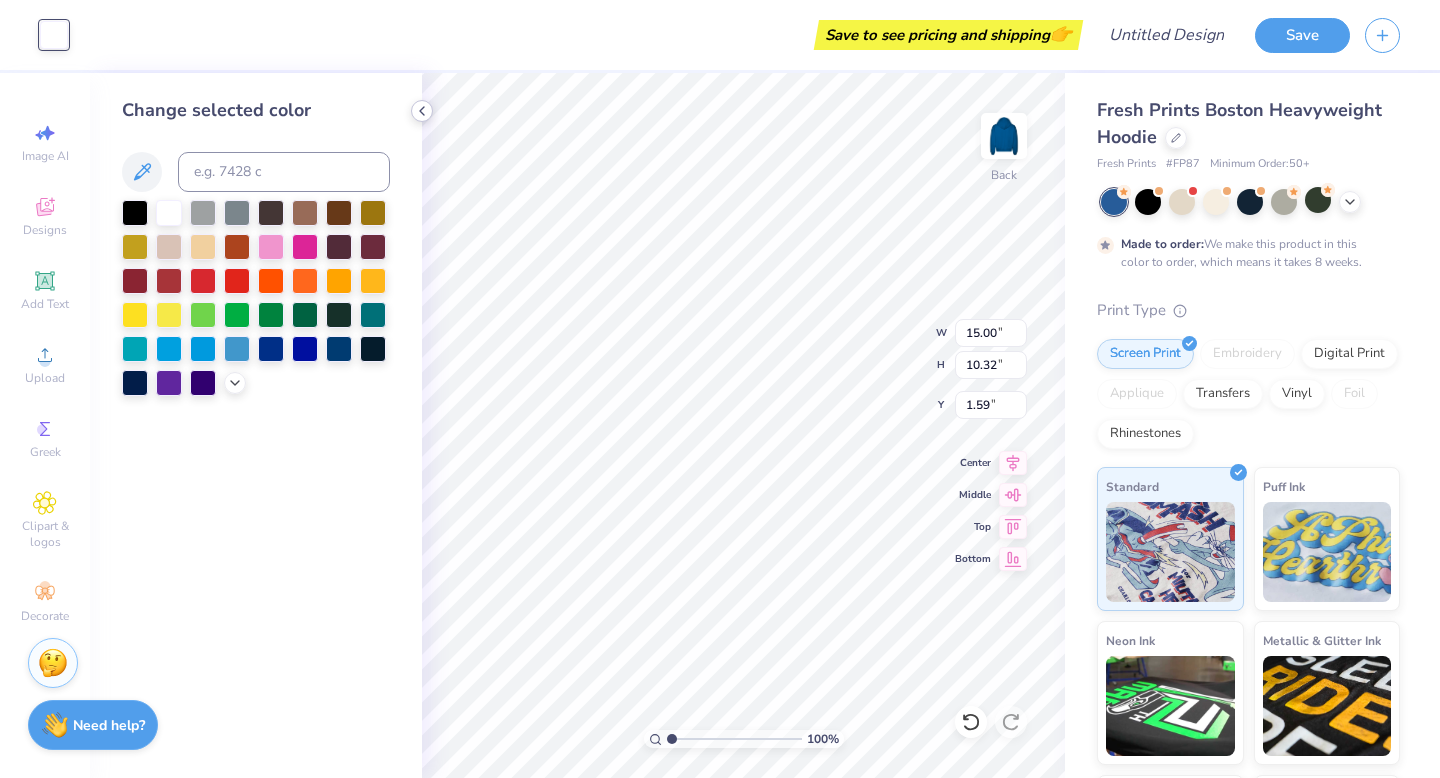click 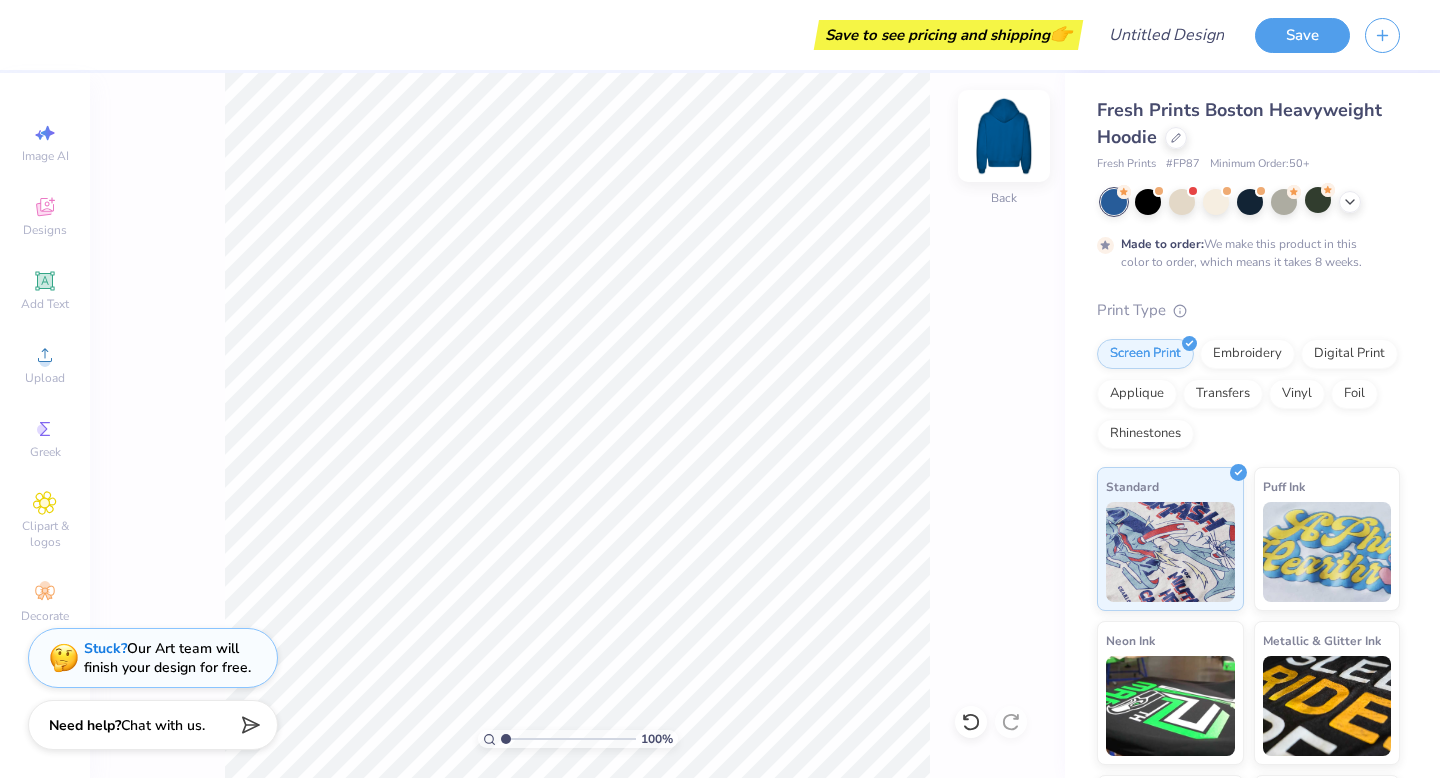 click at bounding box center (1004, 136) 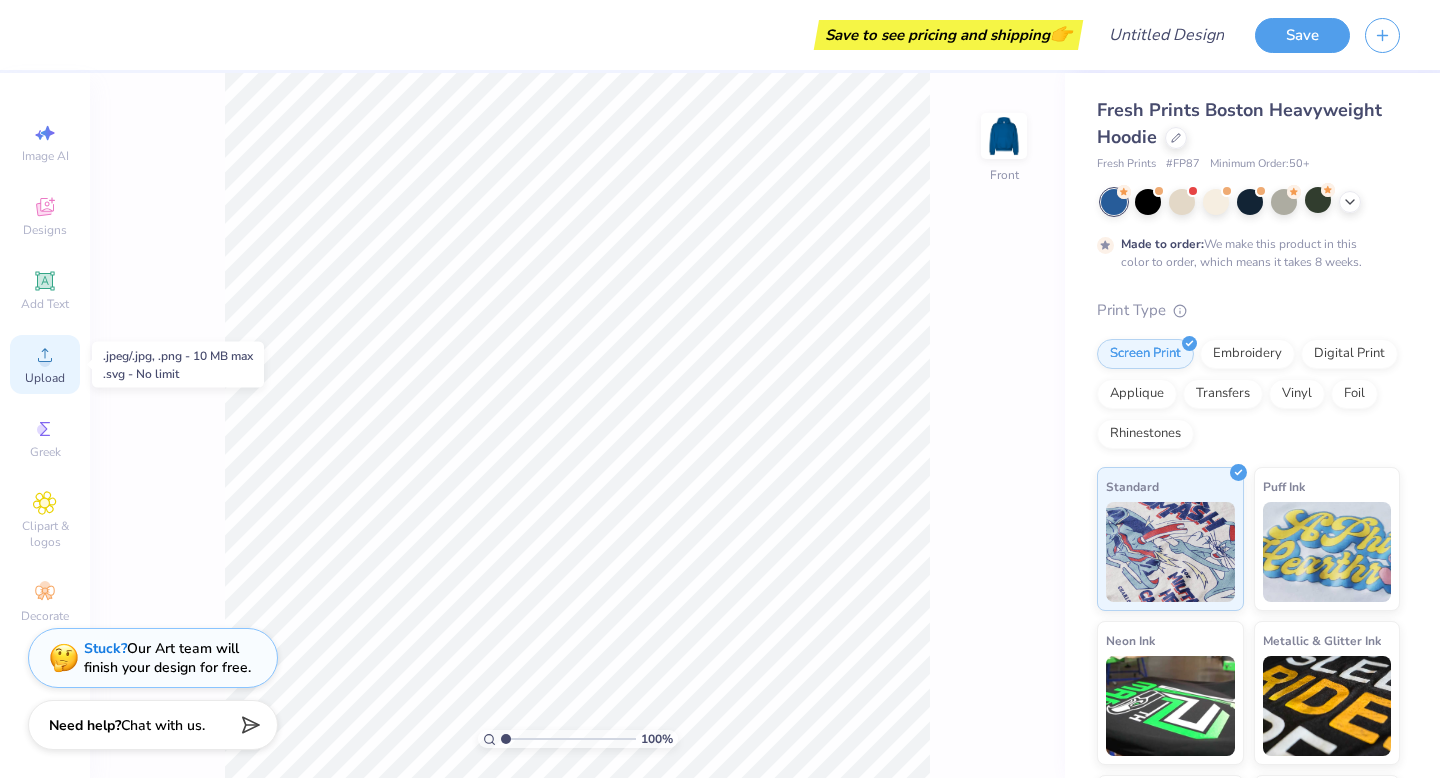 click on "Upload" at bounding box center (45, 364) 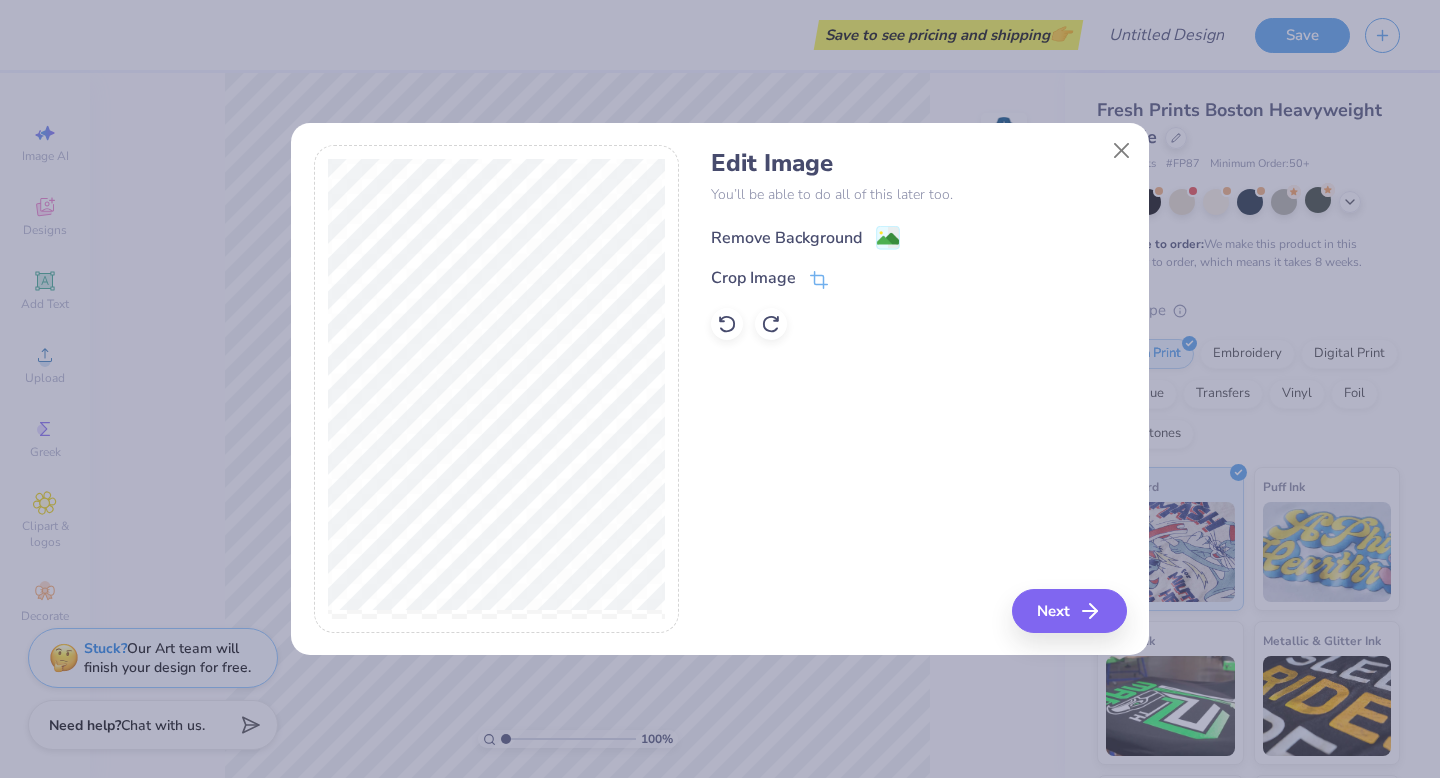 click on "Remove Background" at bounding box center (805, 237) 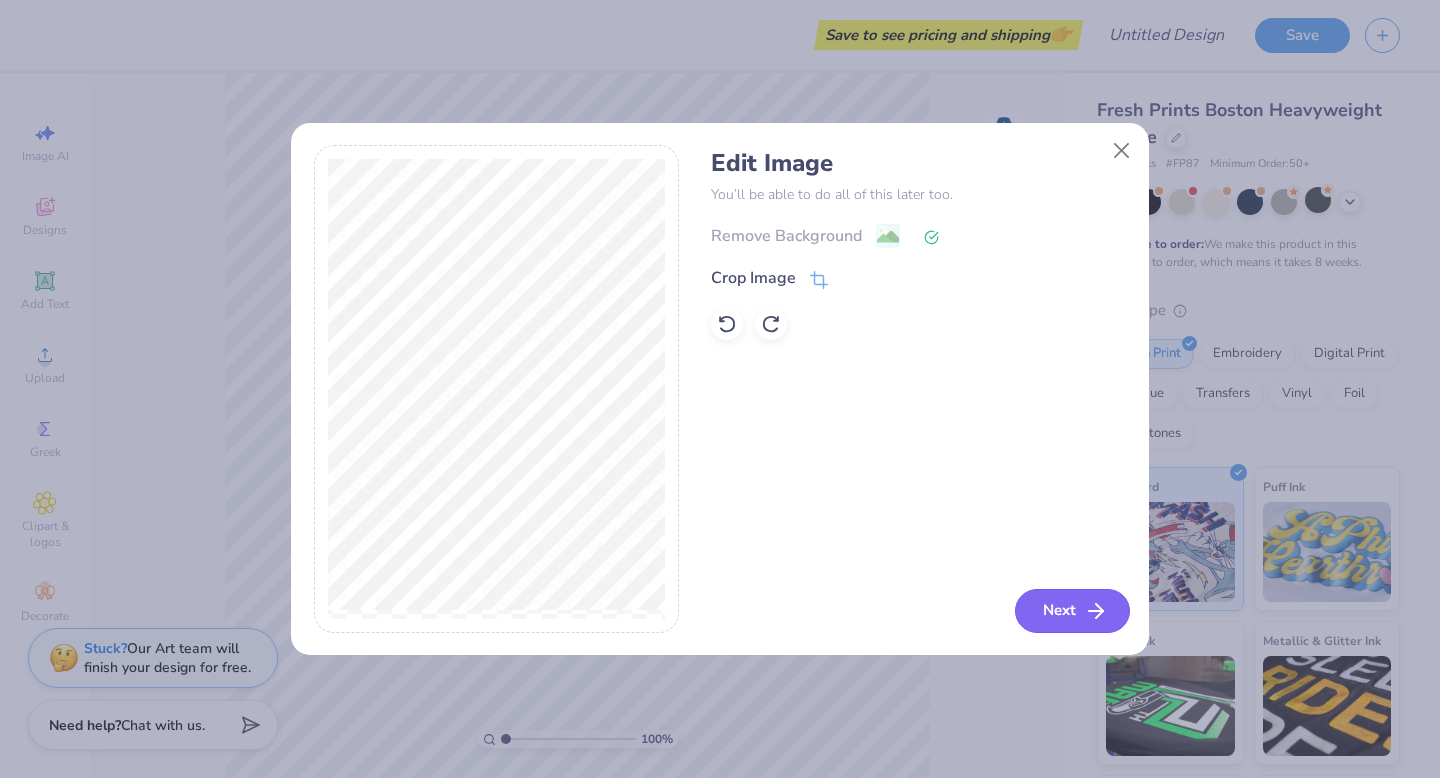 click on "Next" at bounding box center [1072, 611] 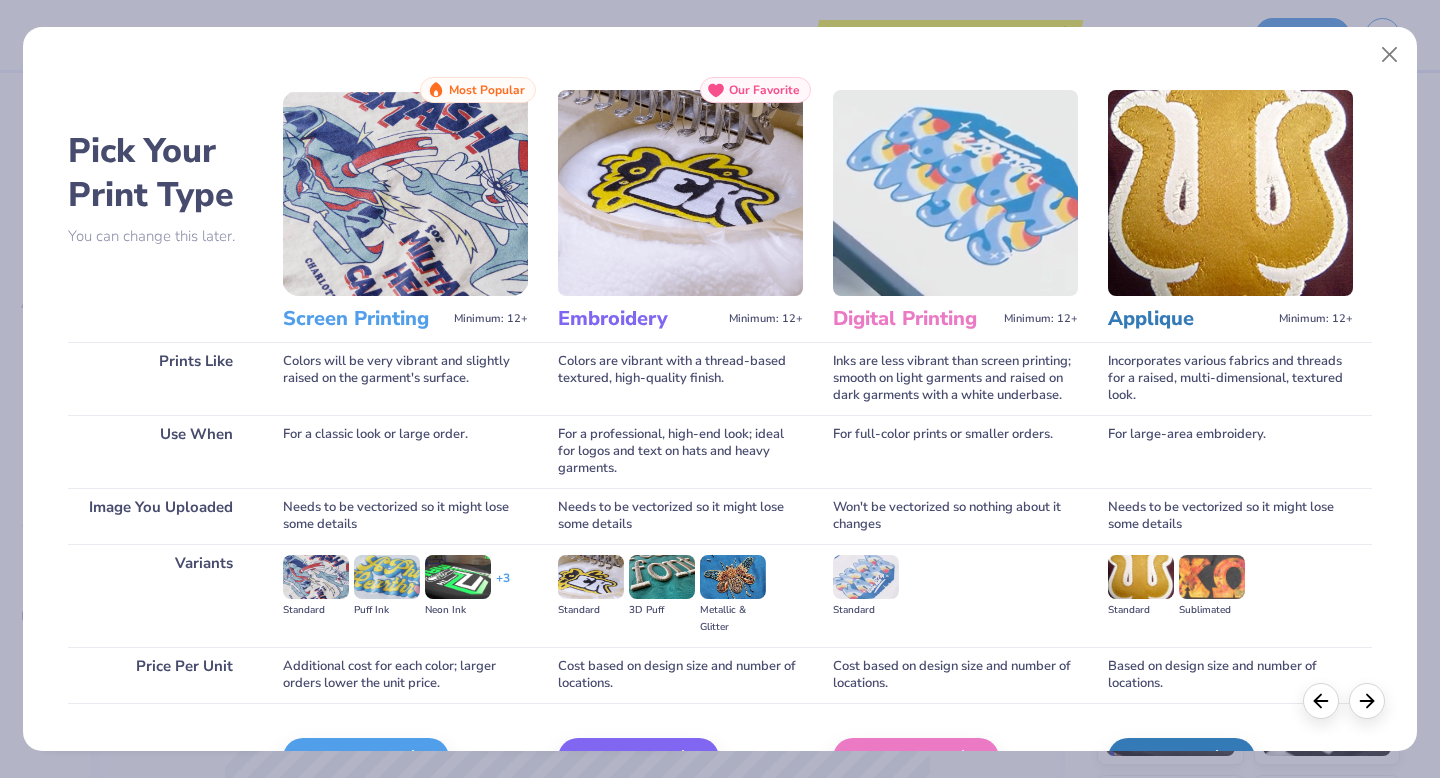 scroll, scrollTop: 119, scrollLeft: 0, axis: vertical 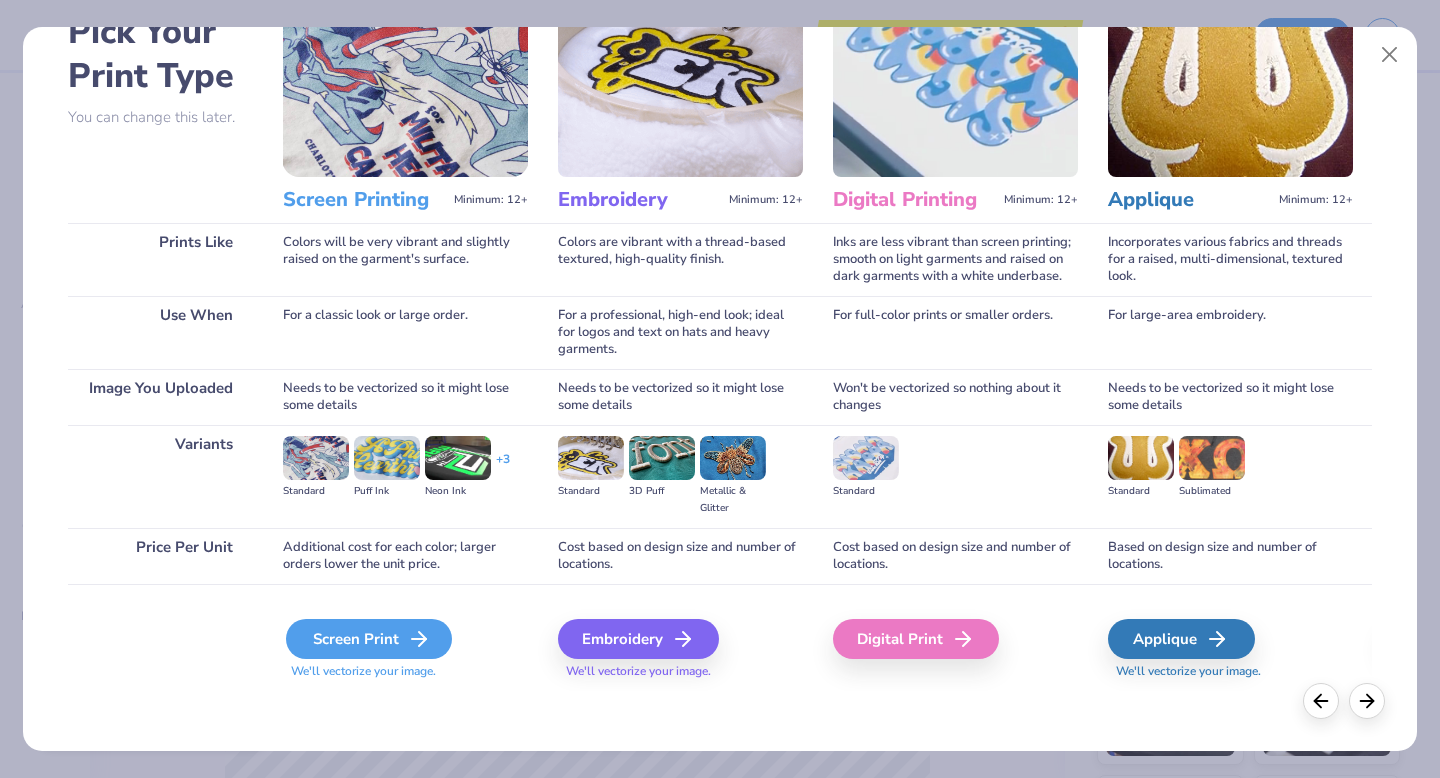 click on "Screen Print" at bounding box center (369, 639) 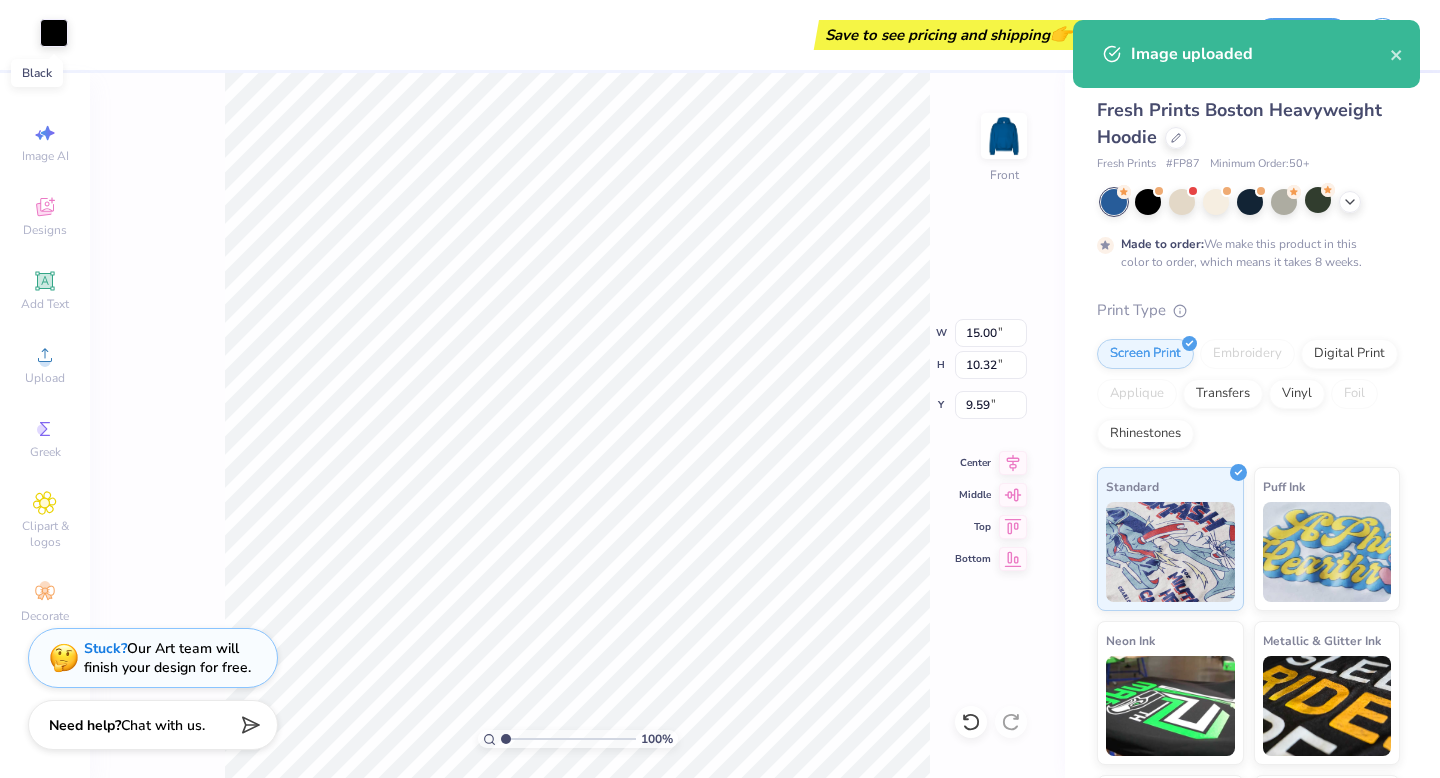 click at bounding box center (54, 33) 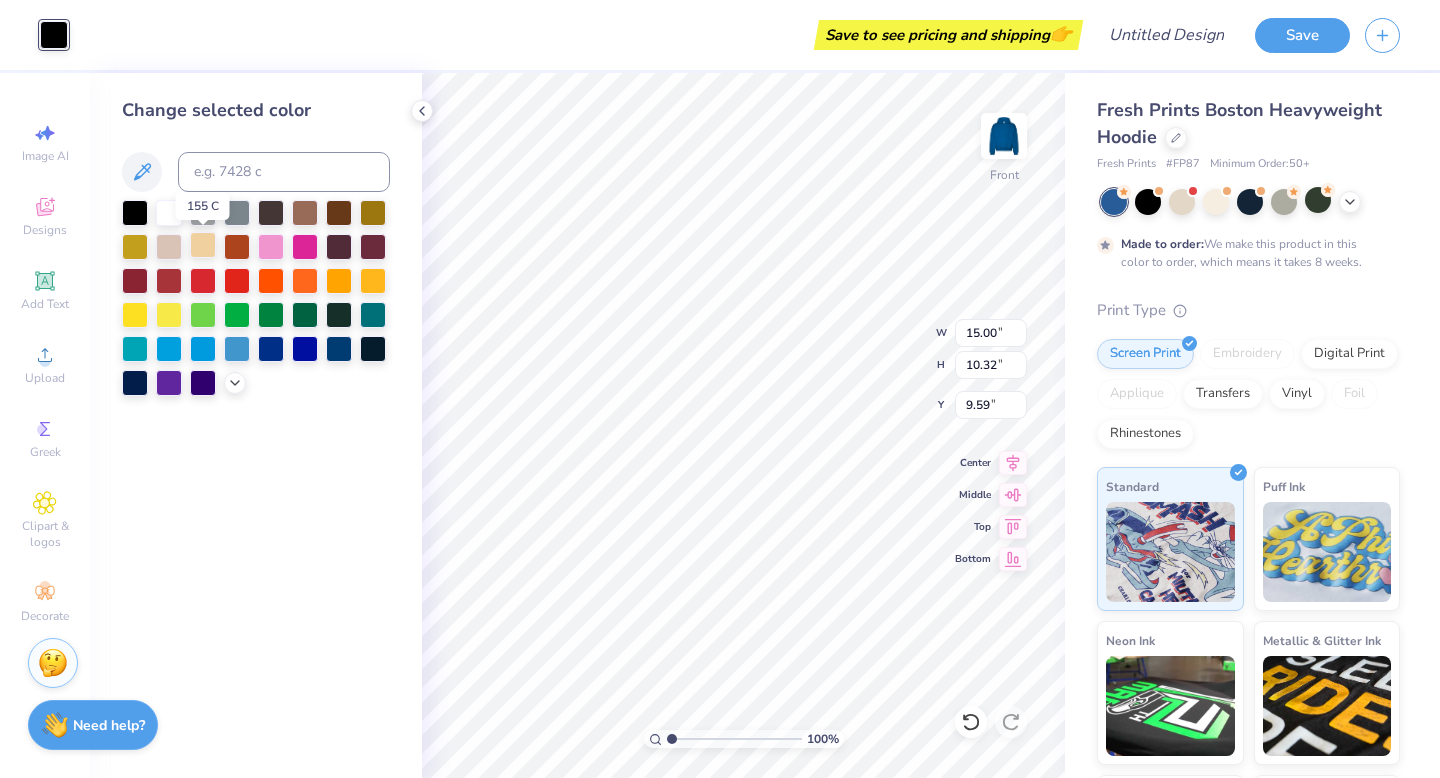 click at bounding box center [203, 245] 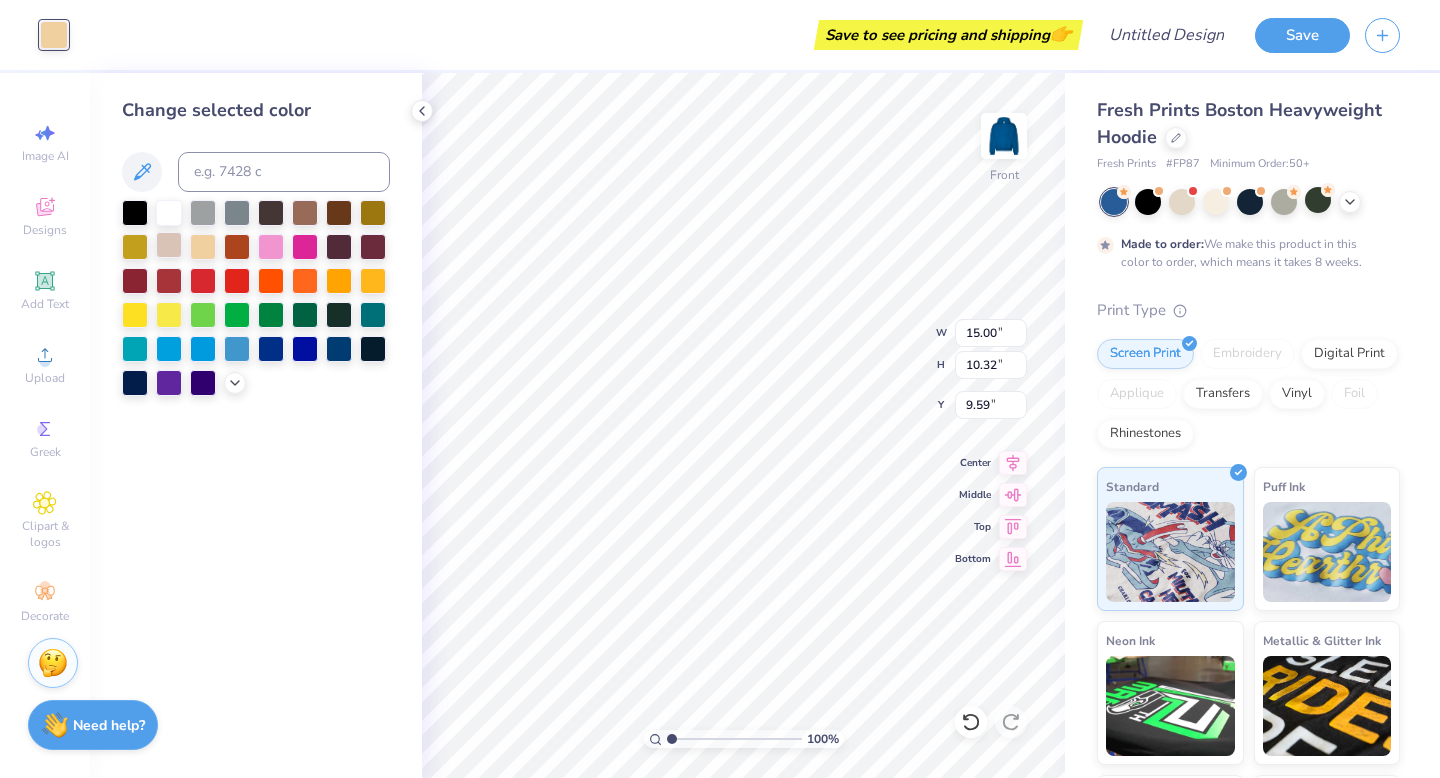 click at bounding box center [169, 245] 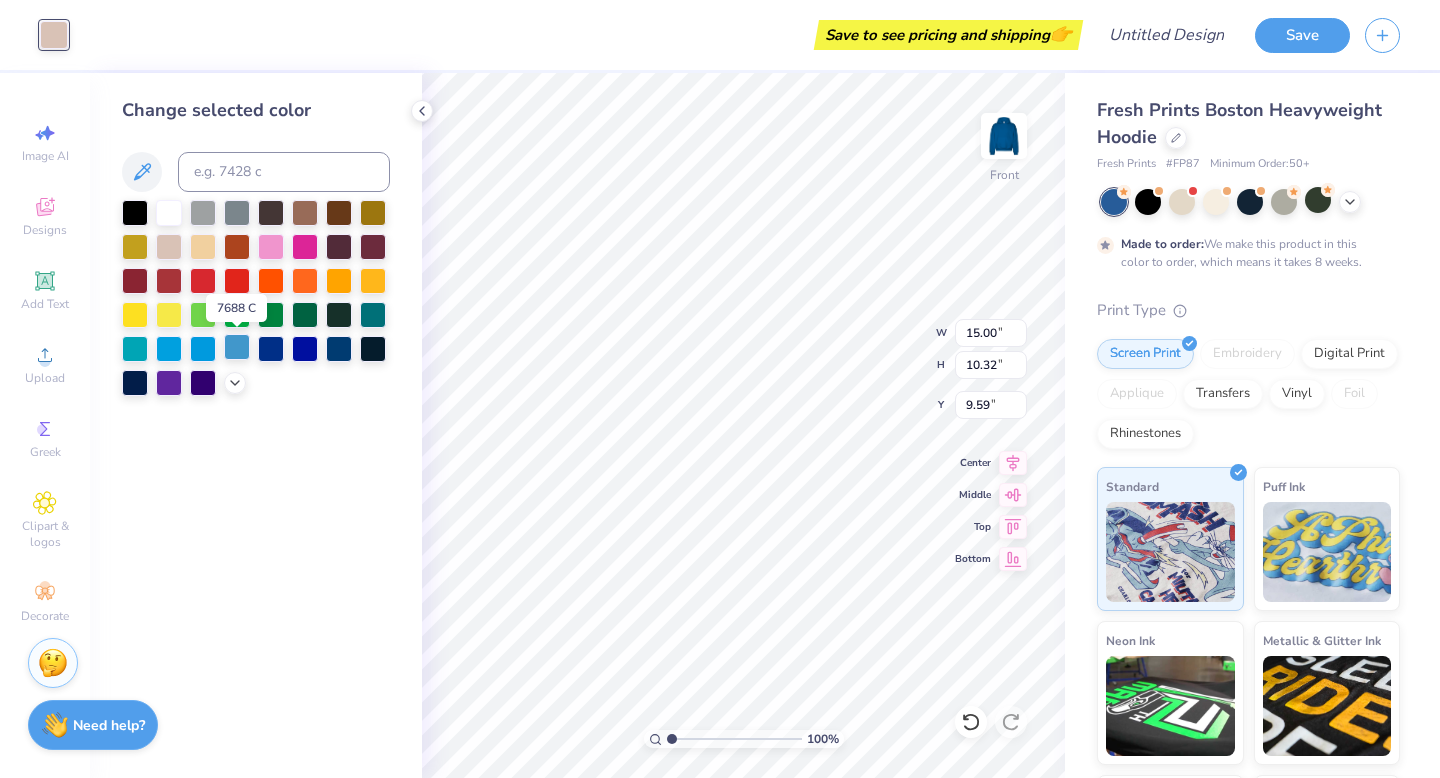 click at bounding box center (237, 347) 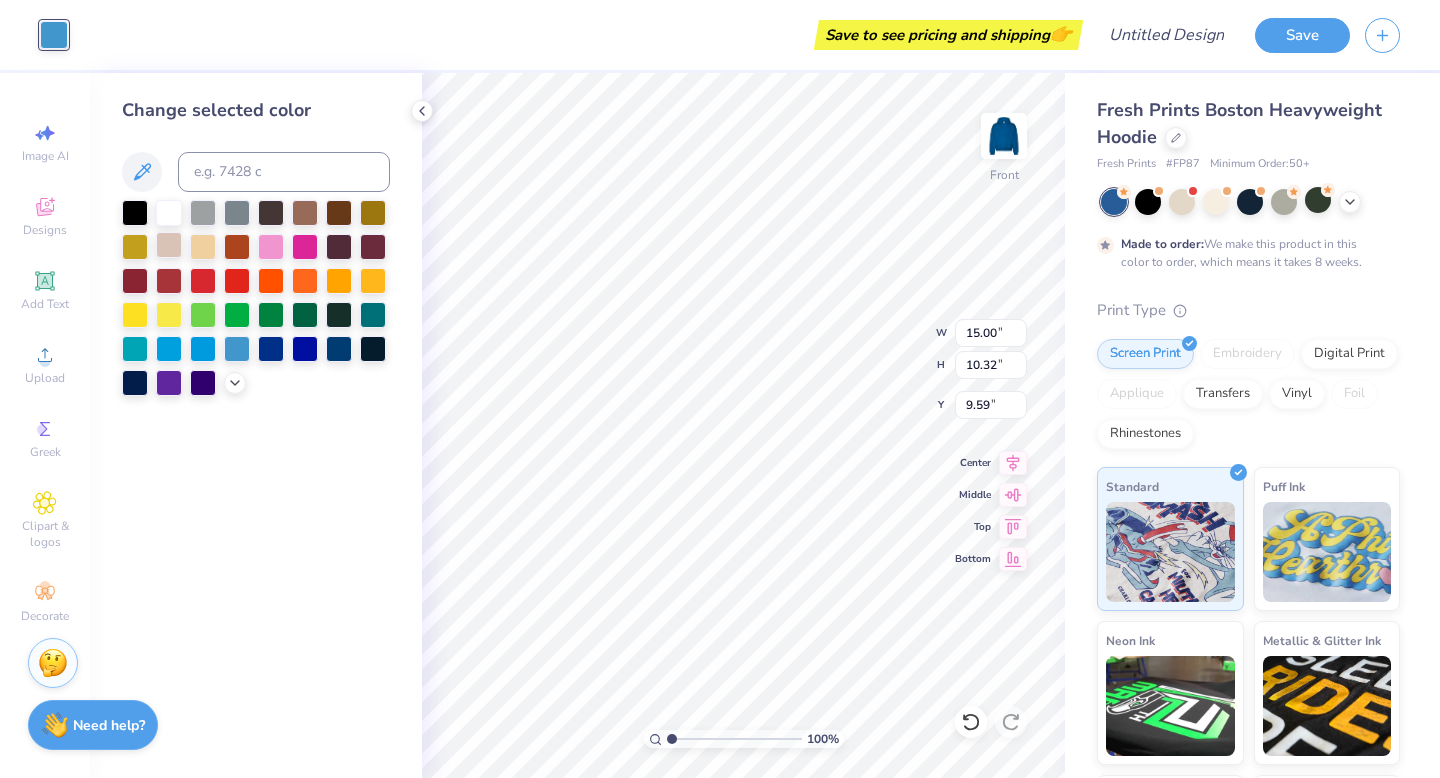 click at bounding box center (169, 245) 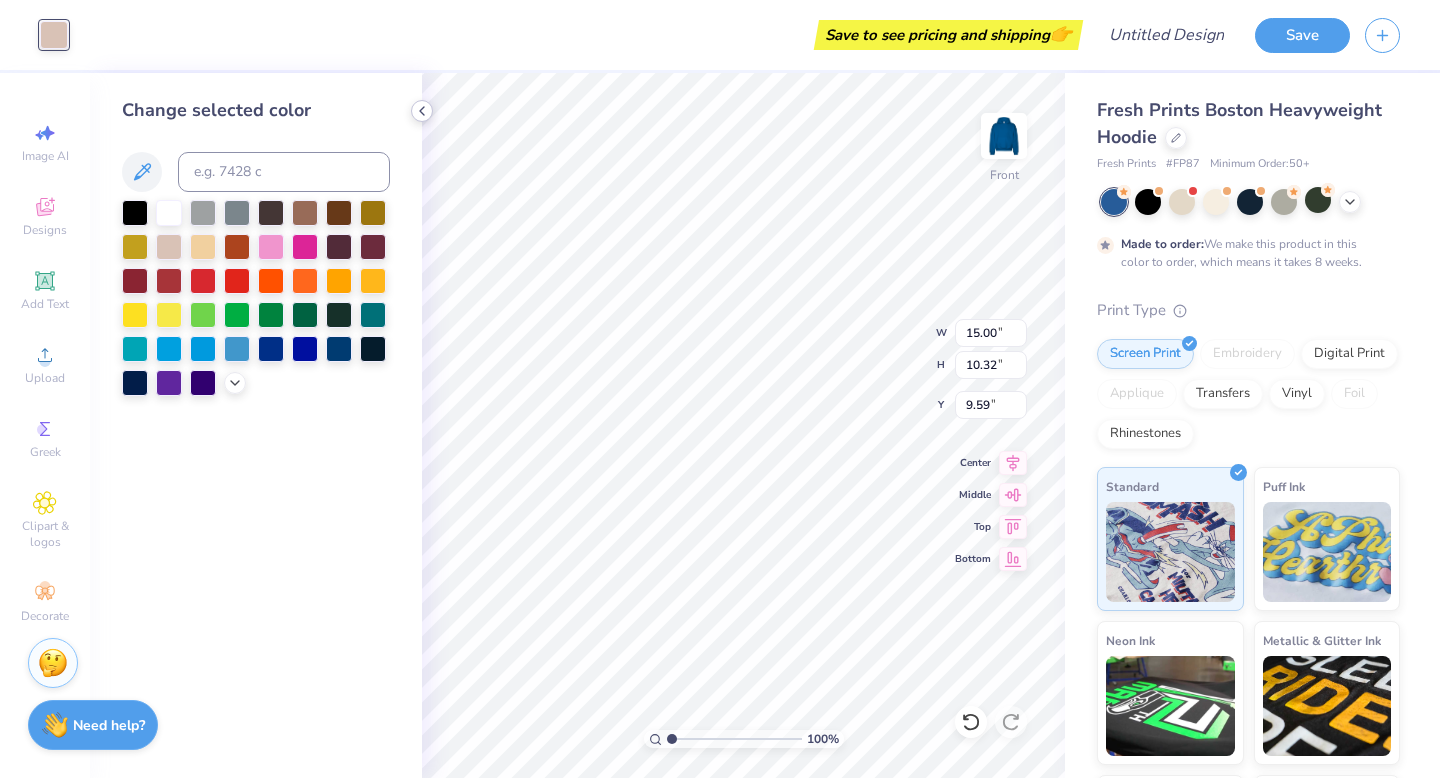 click 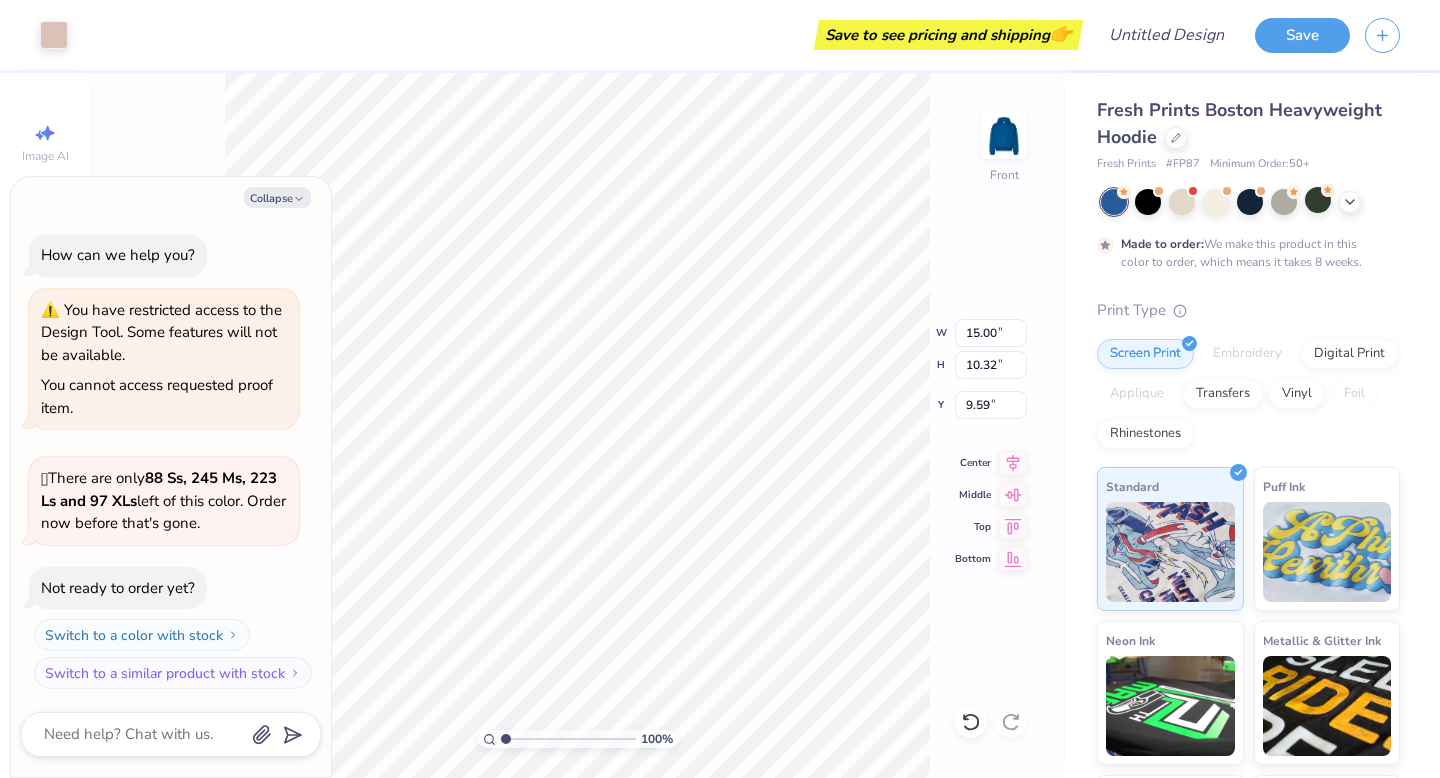 scroll, scrollTop: 335, scrollLeft: 0, axis: vertical 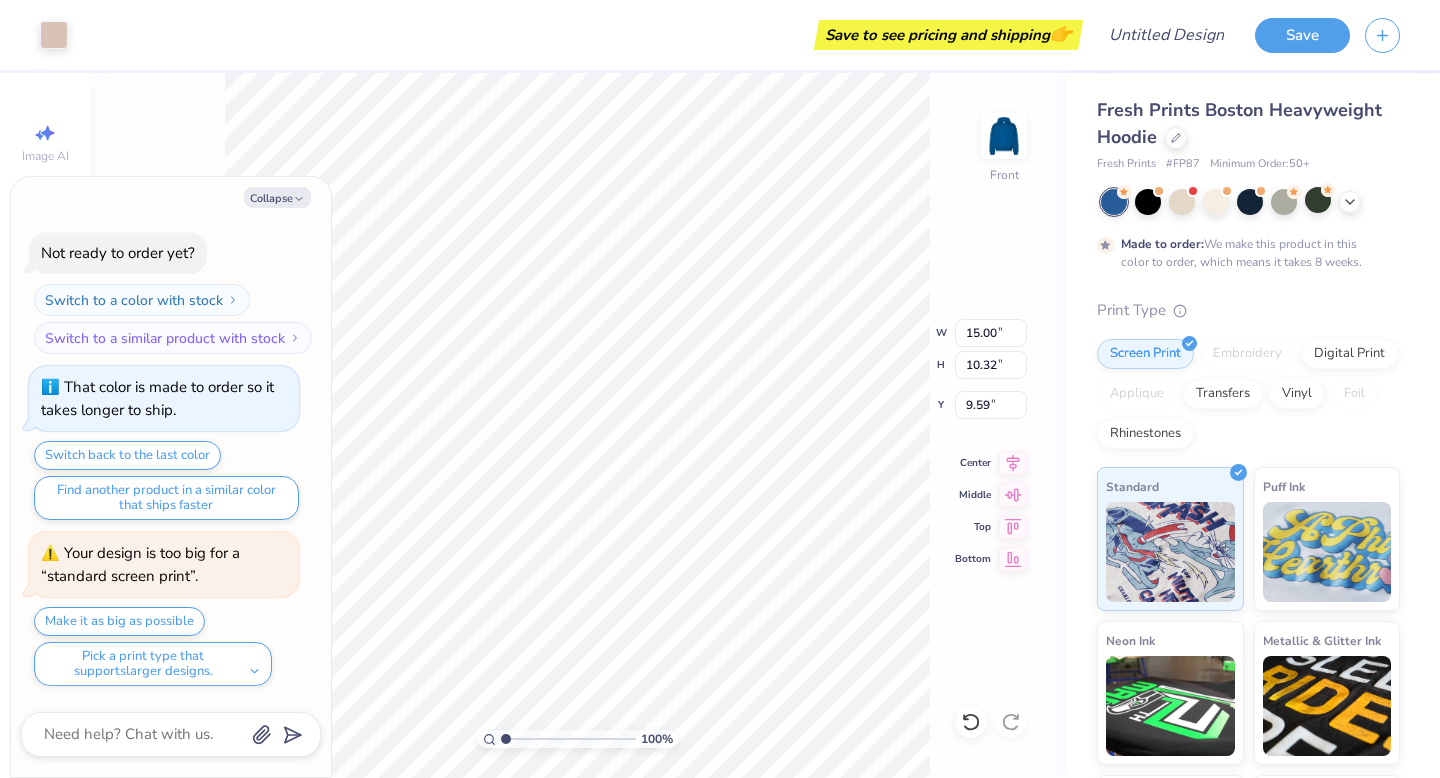 type on "x" 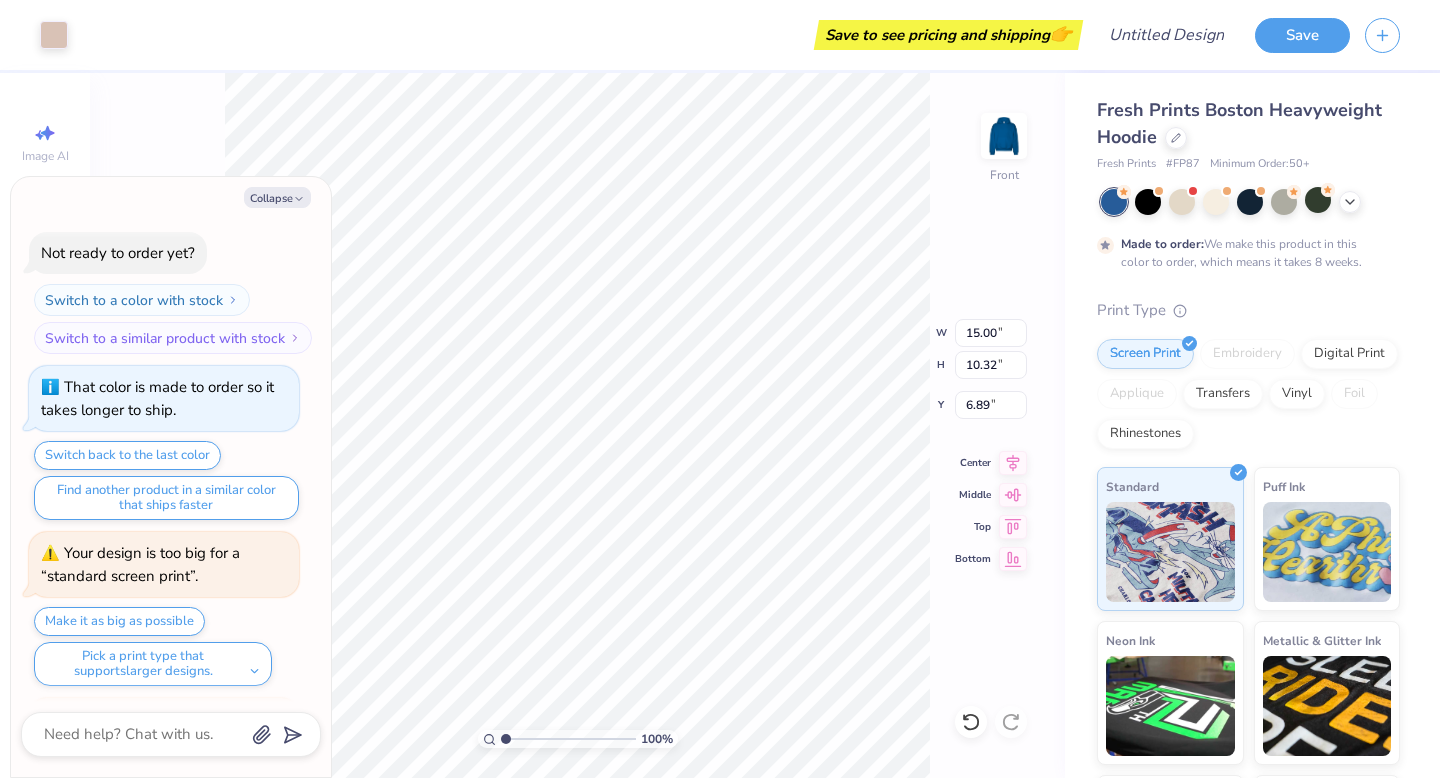 scroll, scrollTop: 501, scrollLeft: 0, axis: vertical 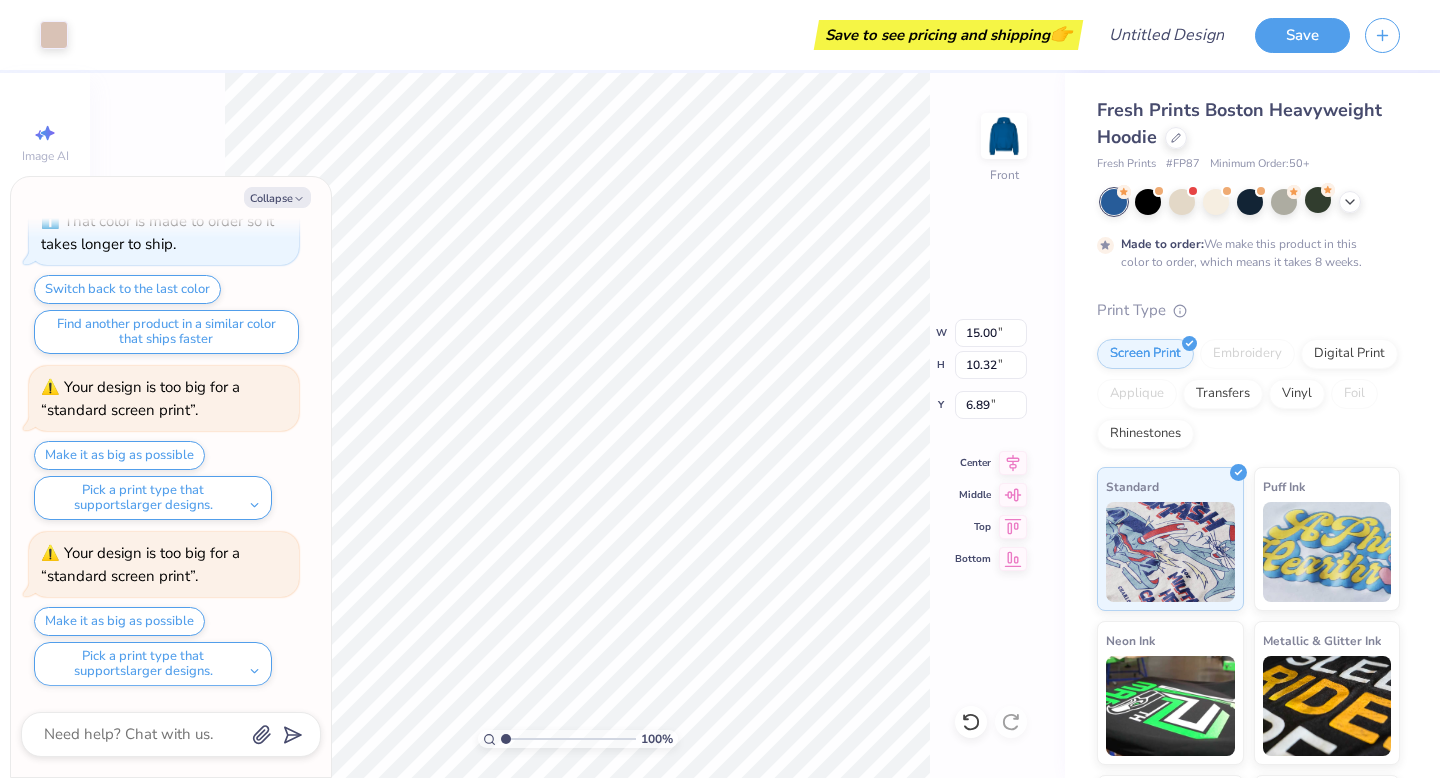 type on "x" 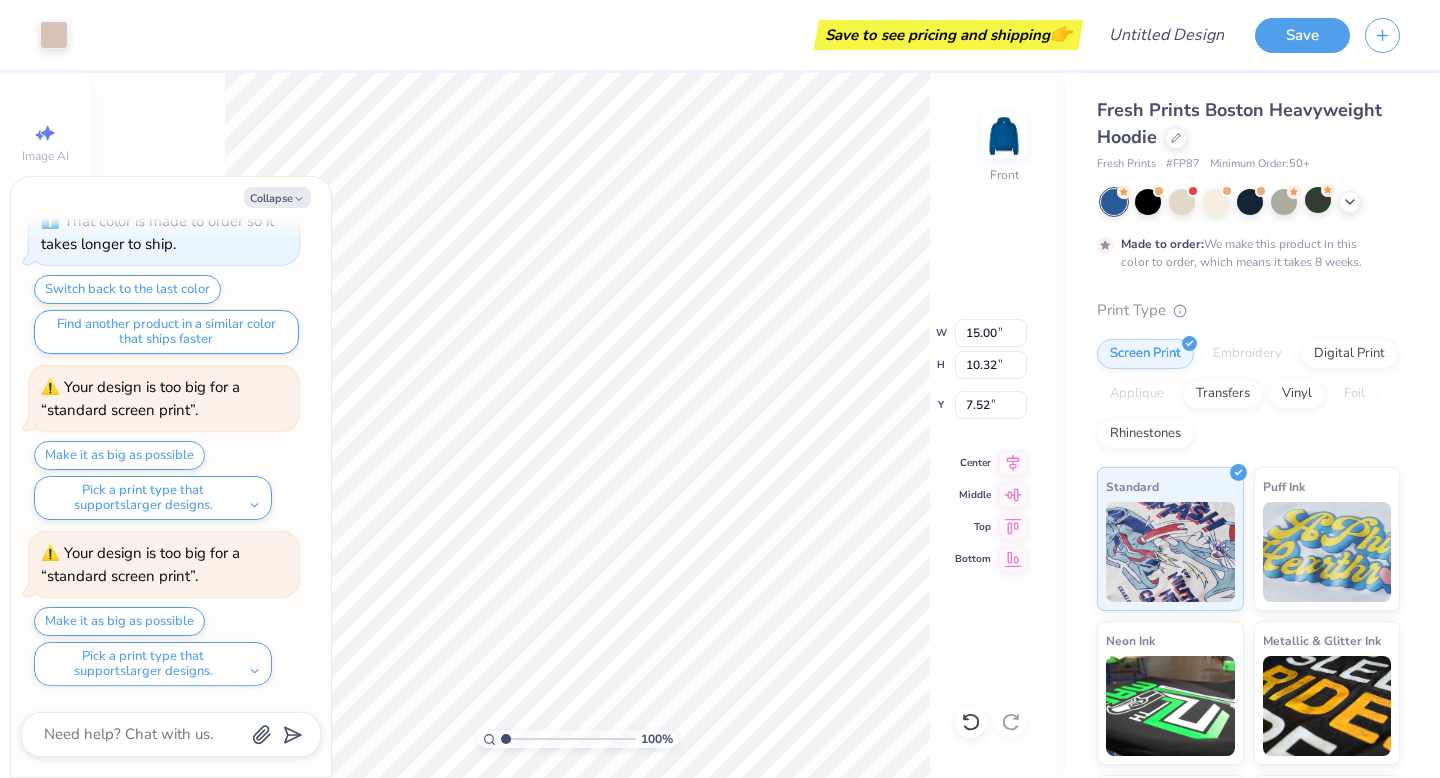 type on "x" 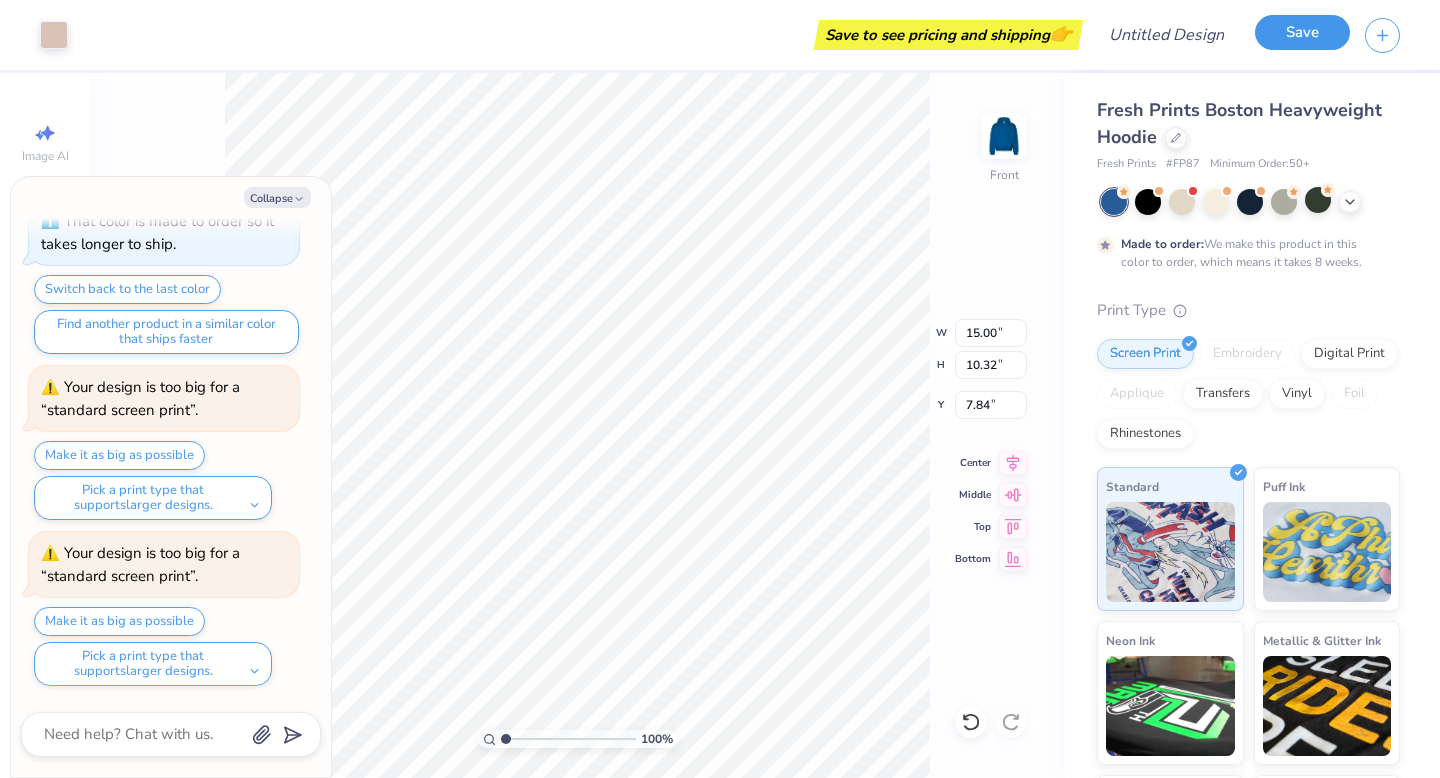 click on "Save" at bounding box center [1302, 32] 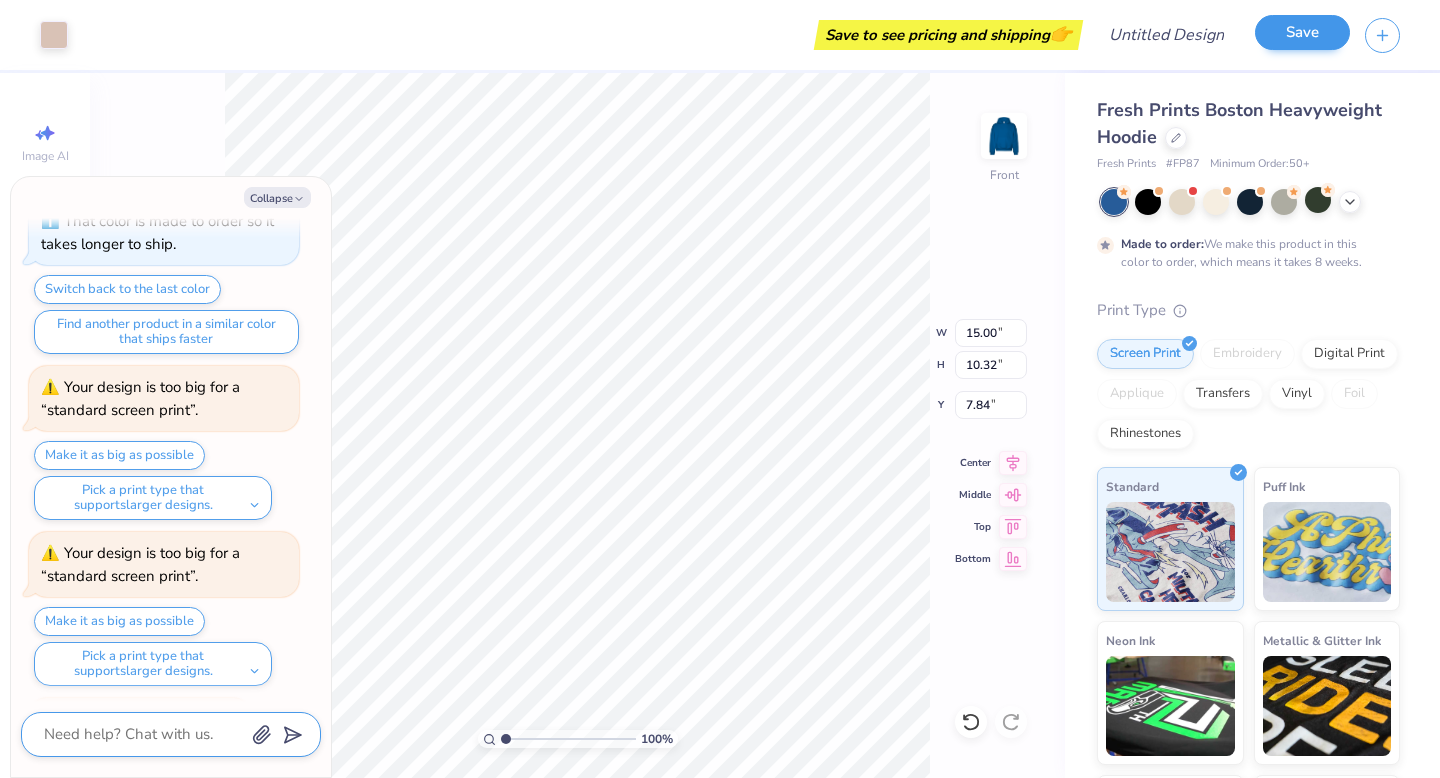 scroll, scrollTop: 555, scrollLeft: 0, axis: vertical 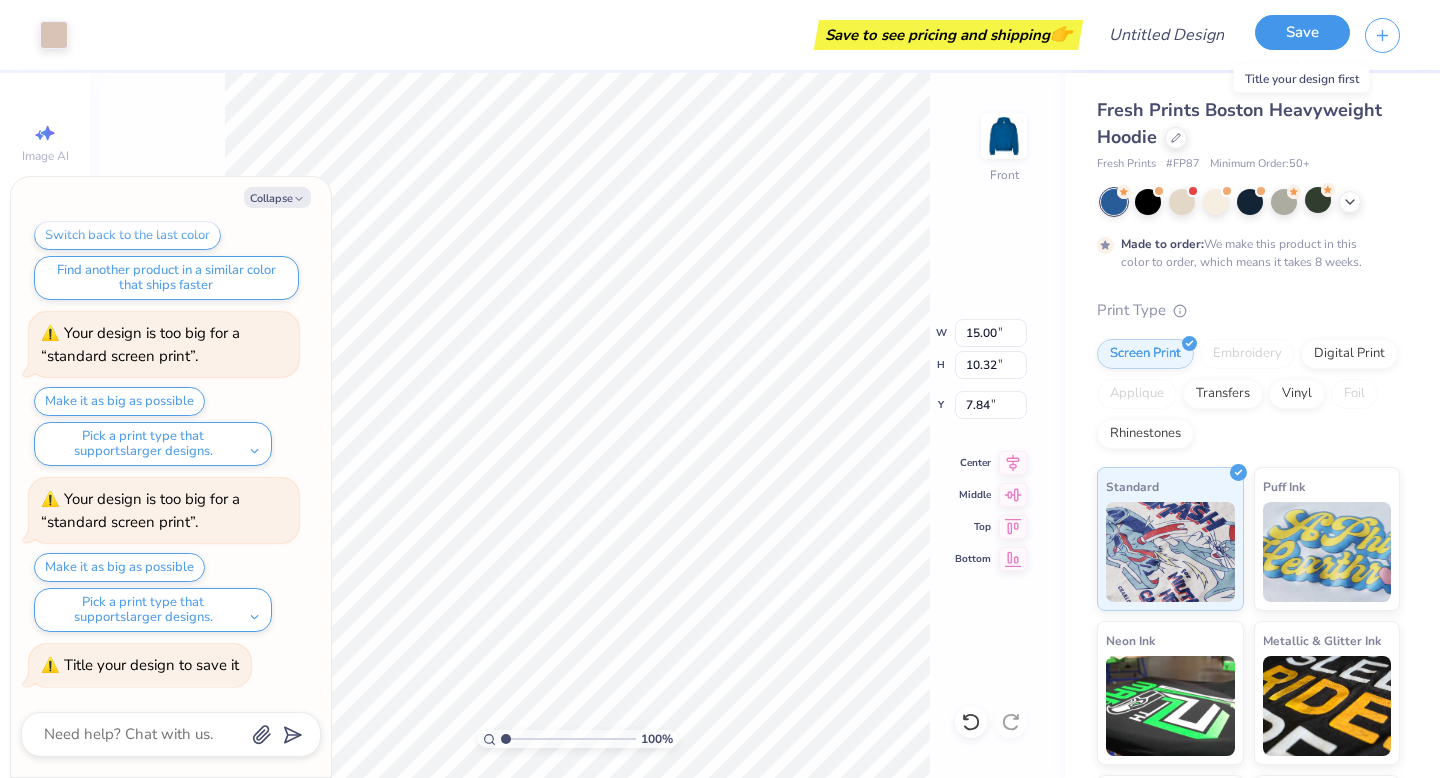 click on "Save" at bounding box center [1302, 32] 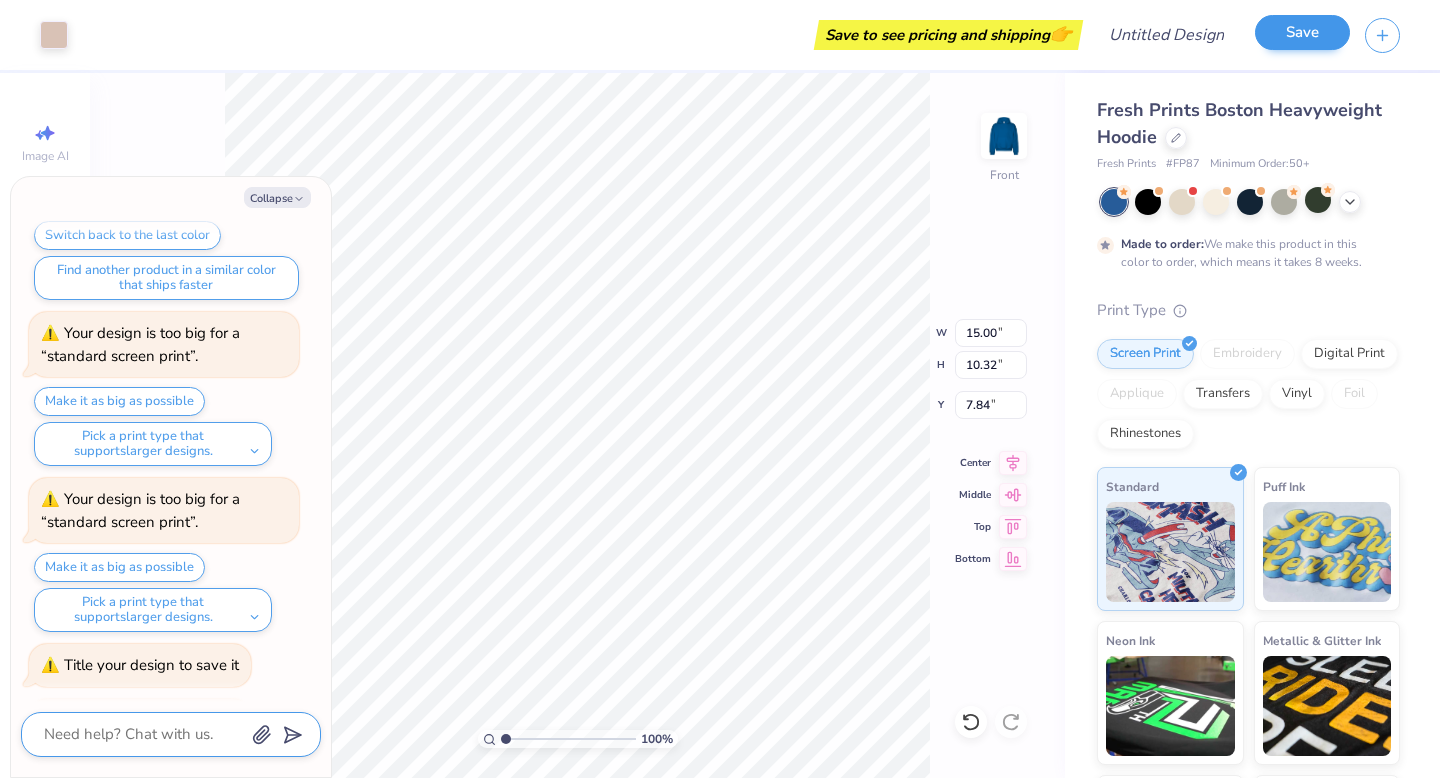 scroll, scrollTop: 610, scrollLeft: 0, axis: vertical 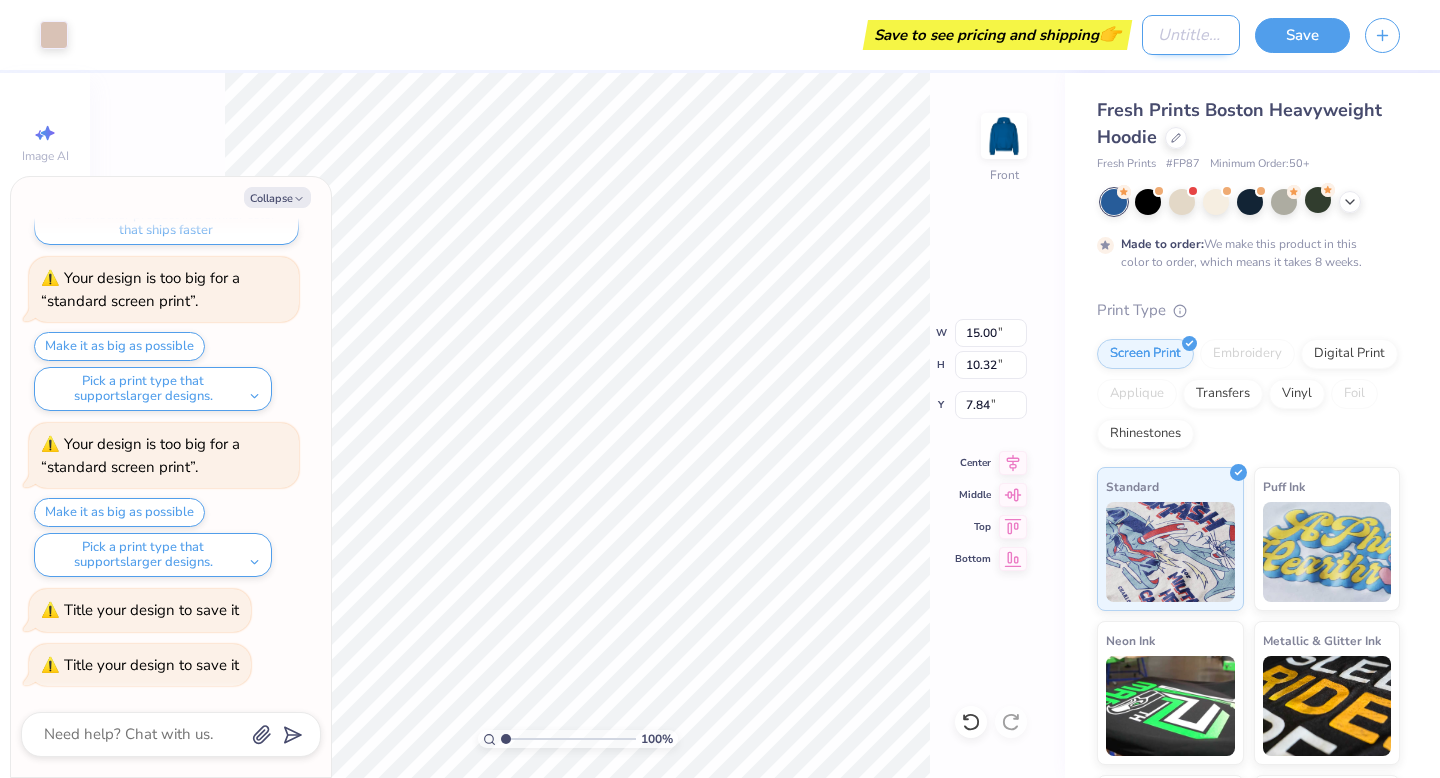 click on "Design Title" at bounding box center [1191, 35] 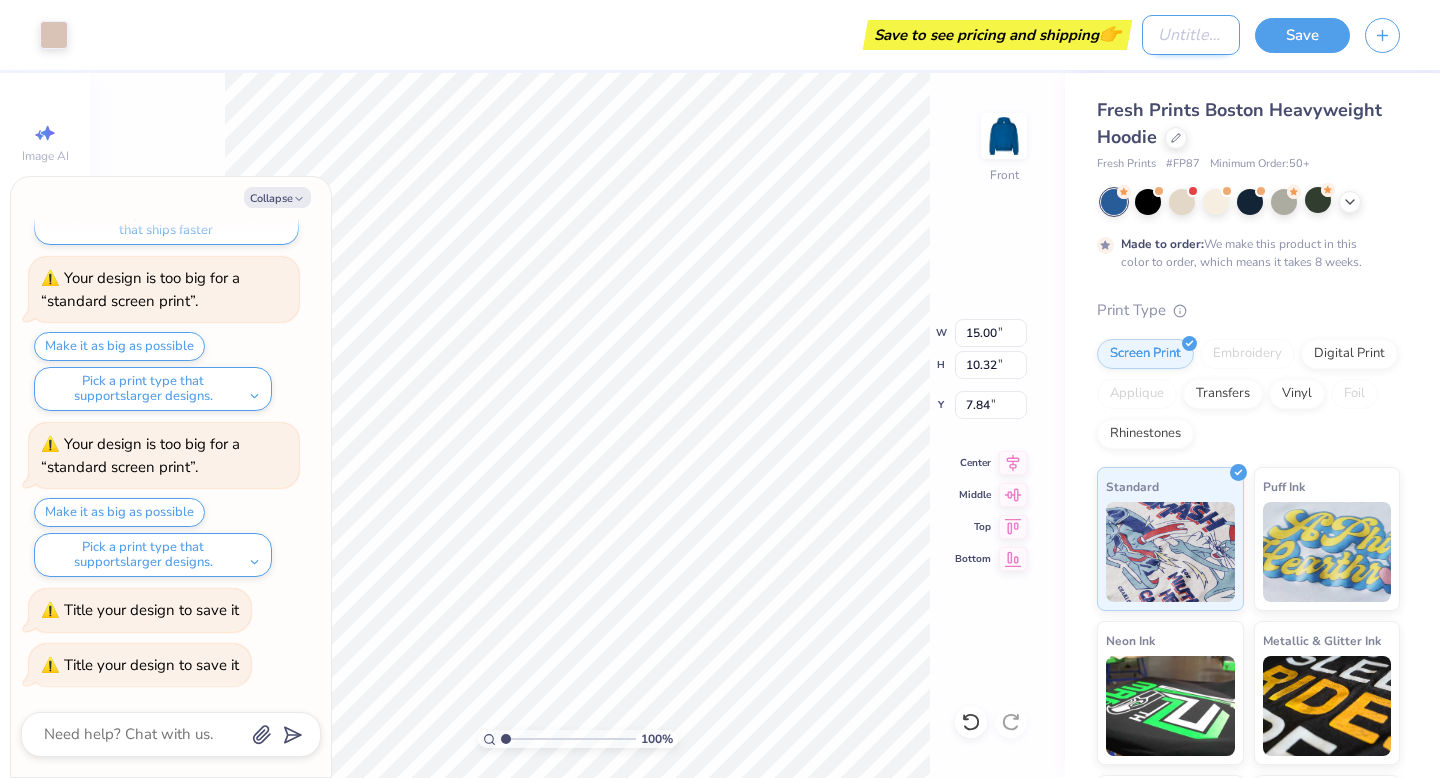 type on "'" 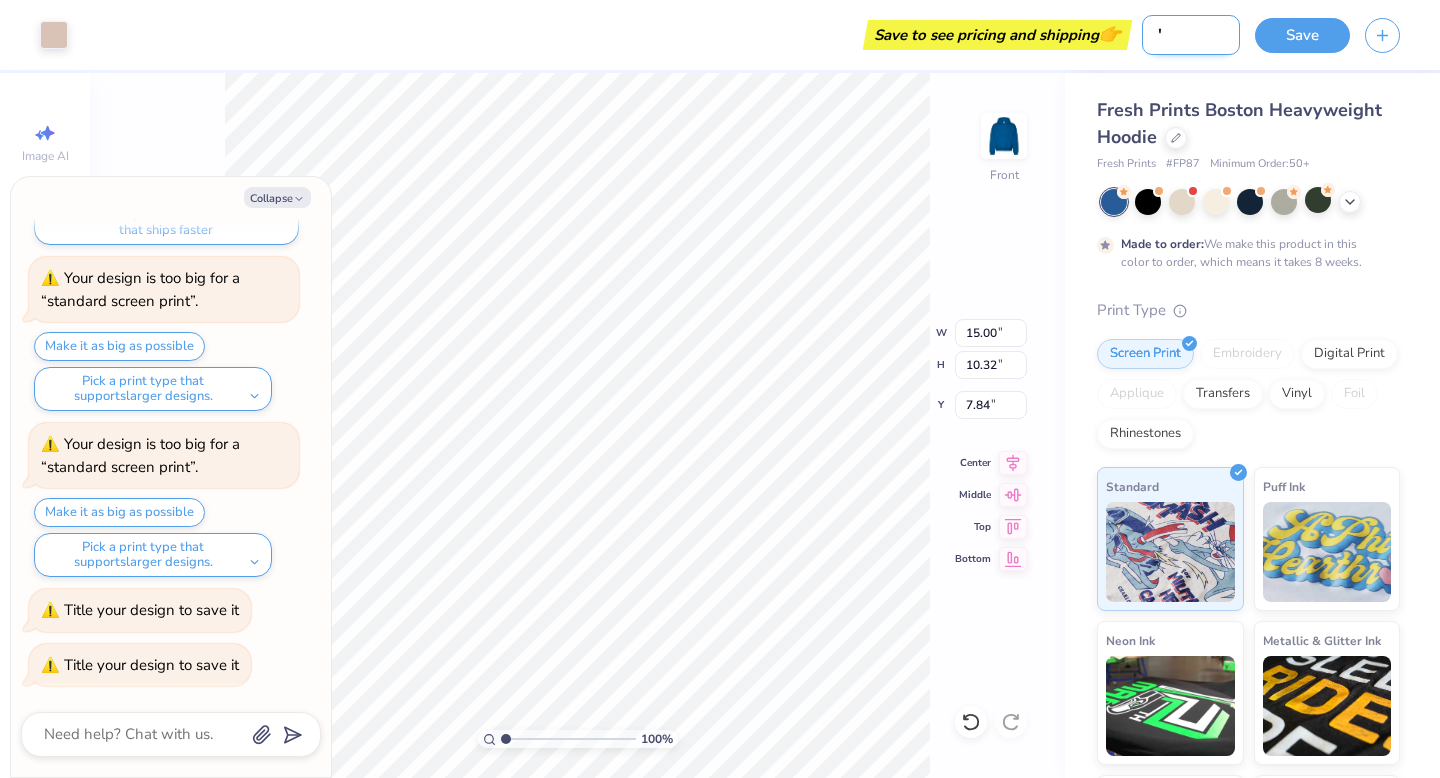 type on "'W" 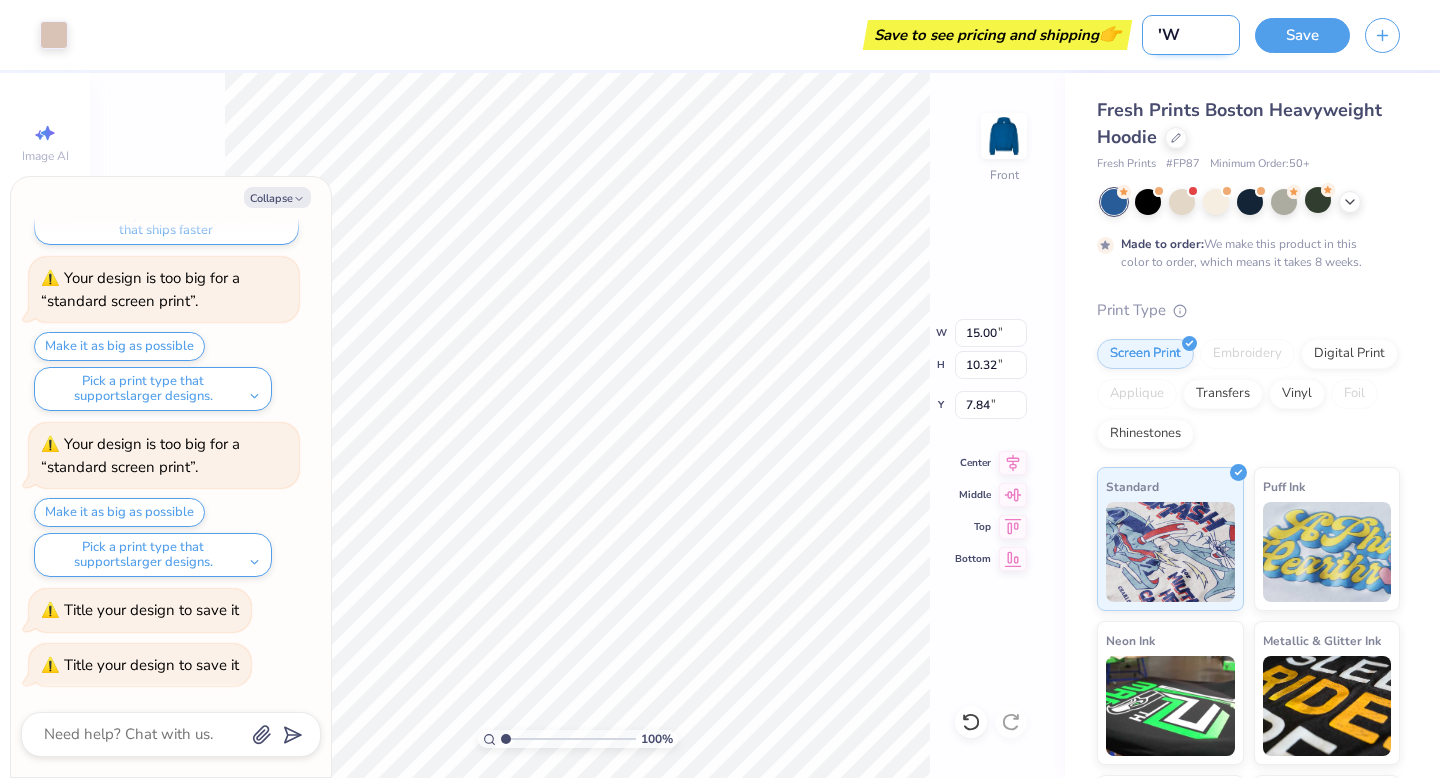 type on "'We" 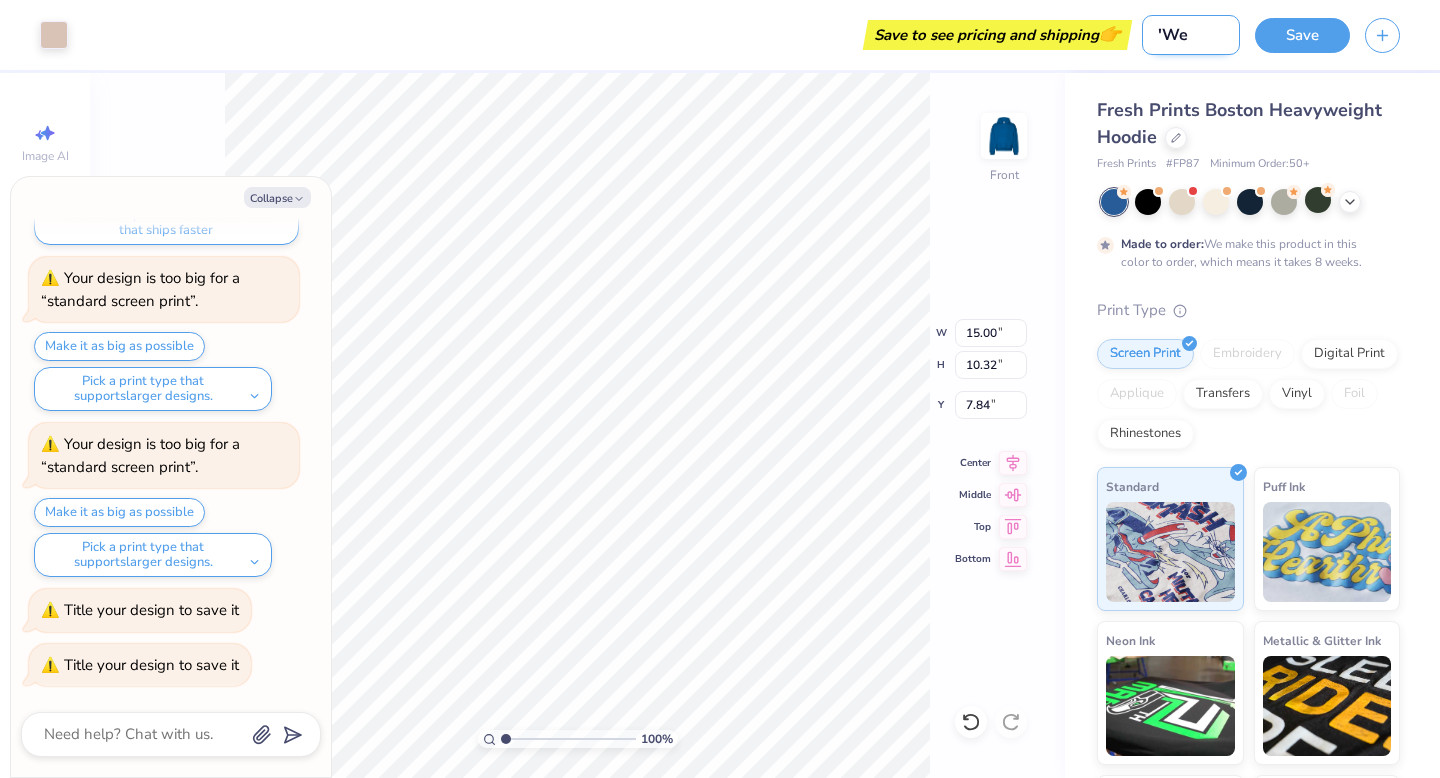 type on "'Wel" 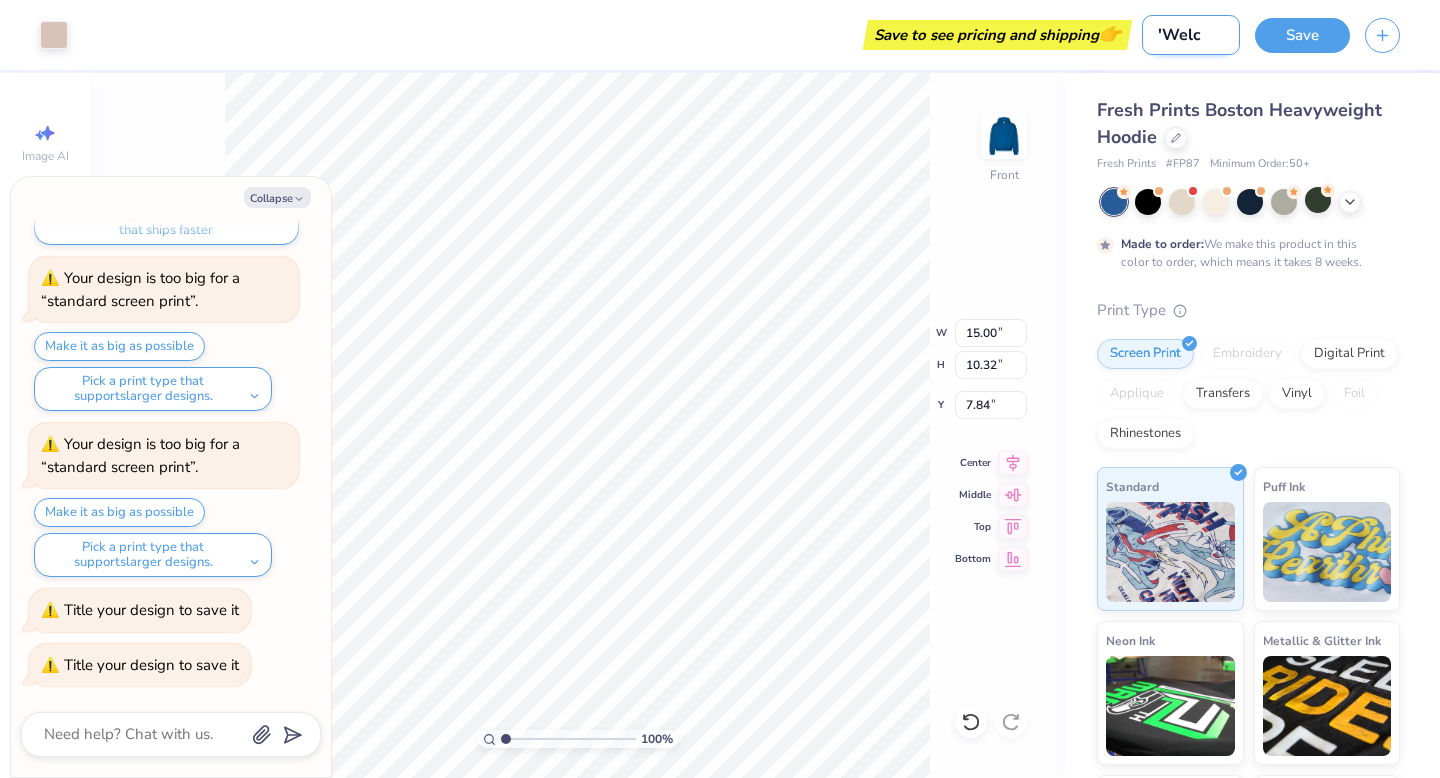type on "'Welco" 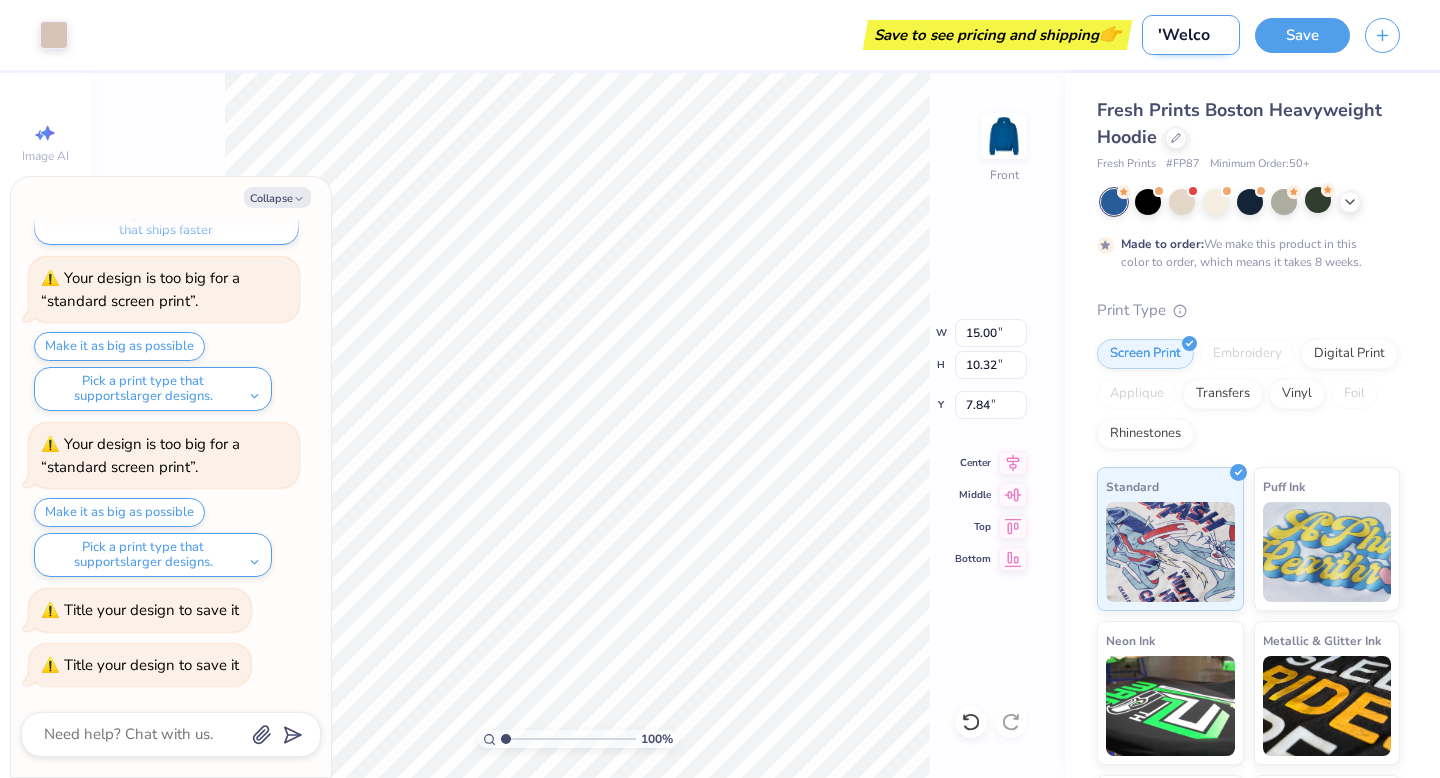 type on "'Welcom" 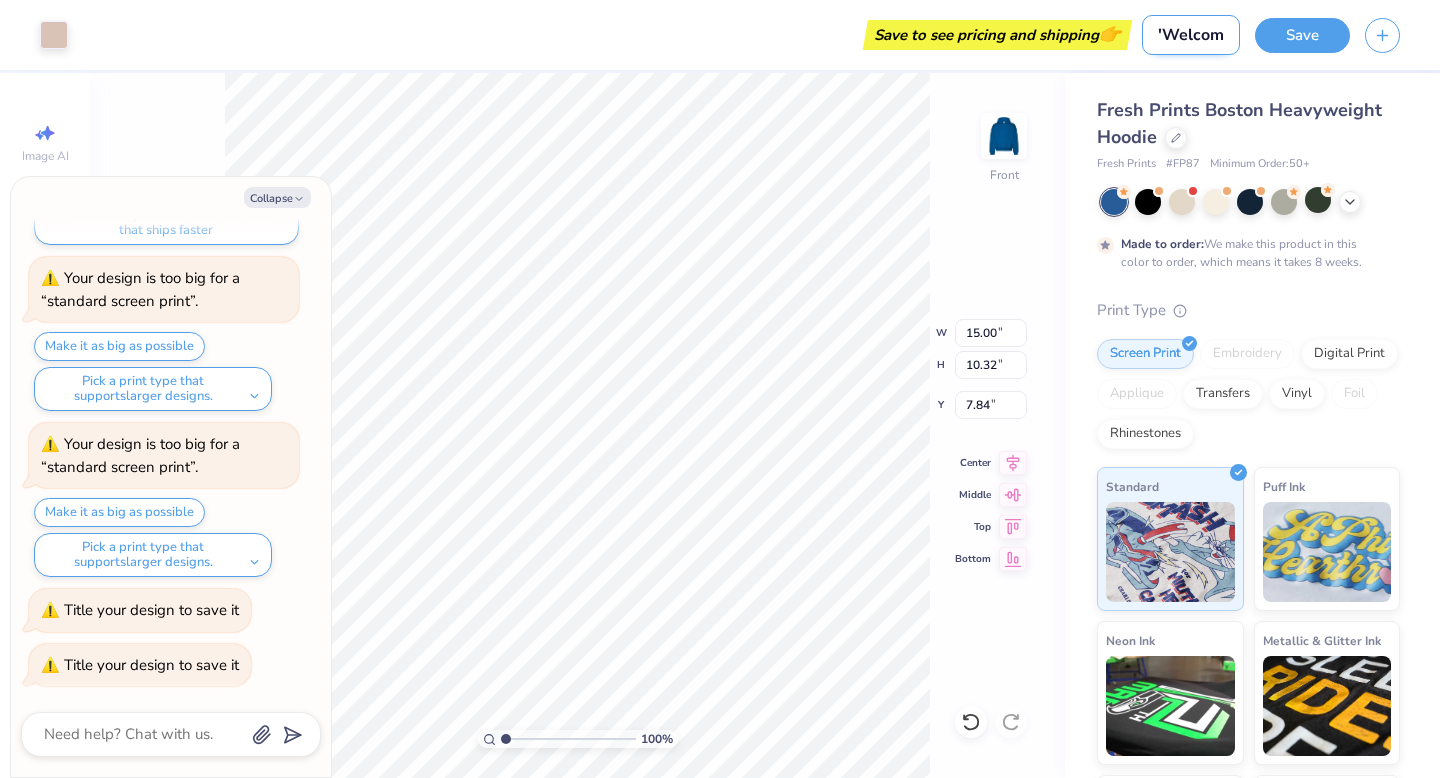 type on "'Welcome" 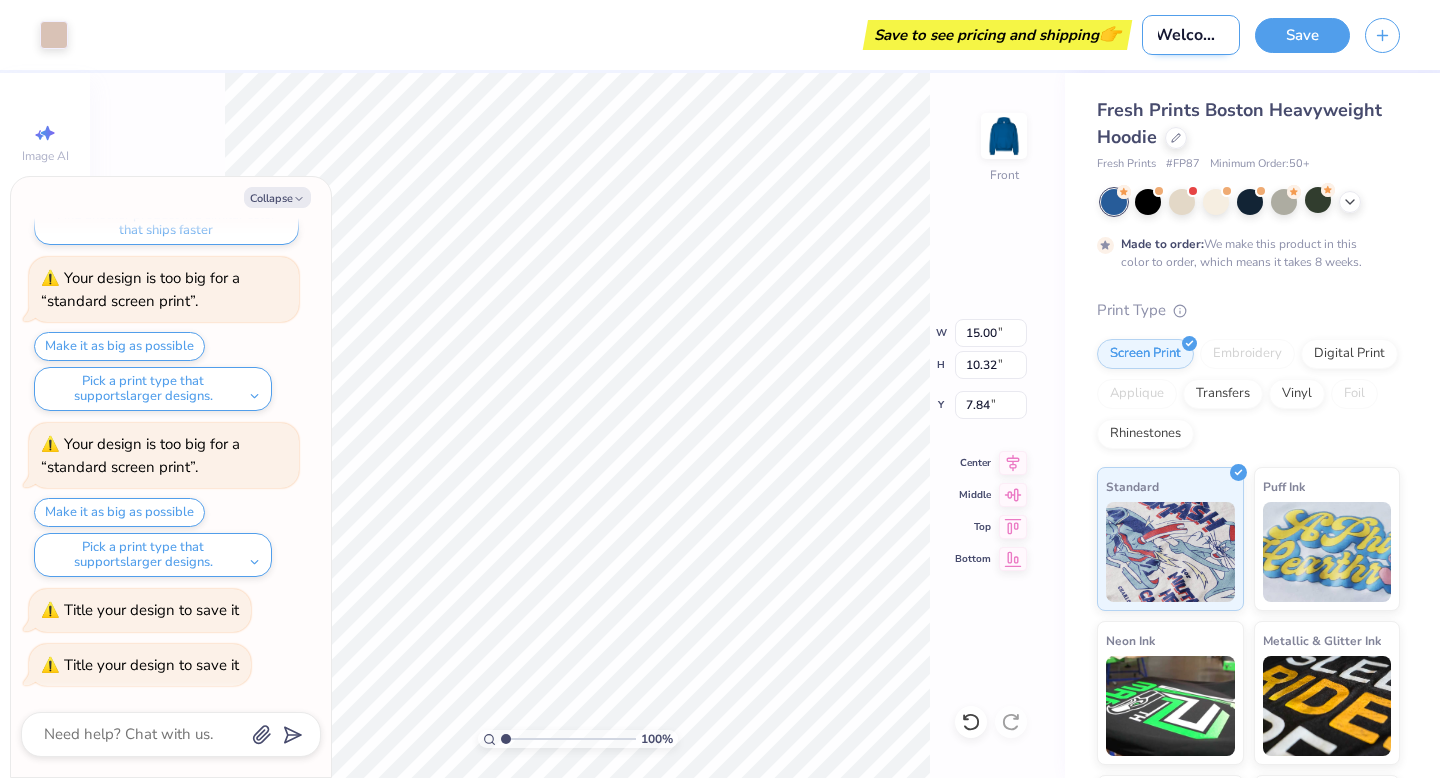 type on "'Welcome" 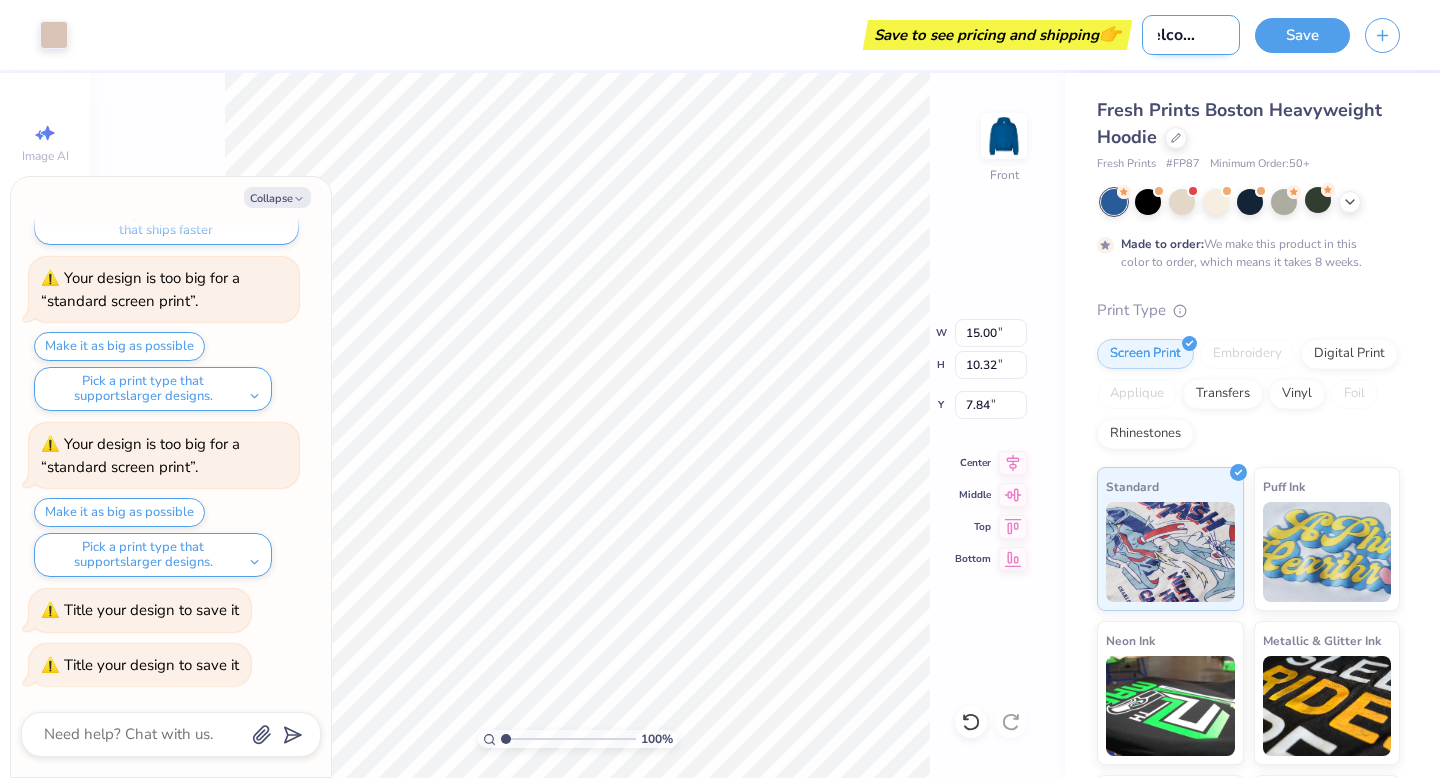 type on "'Welcome to" 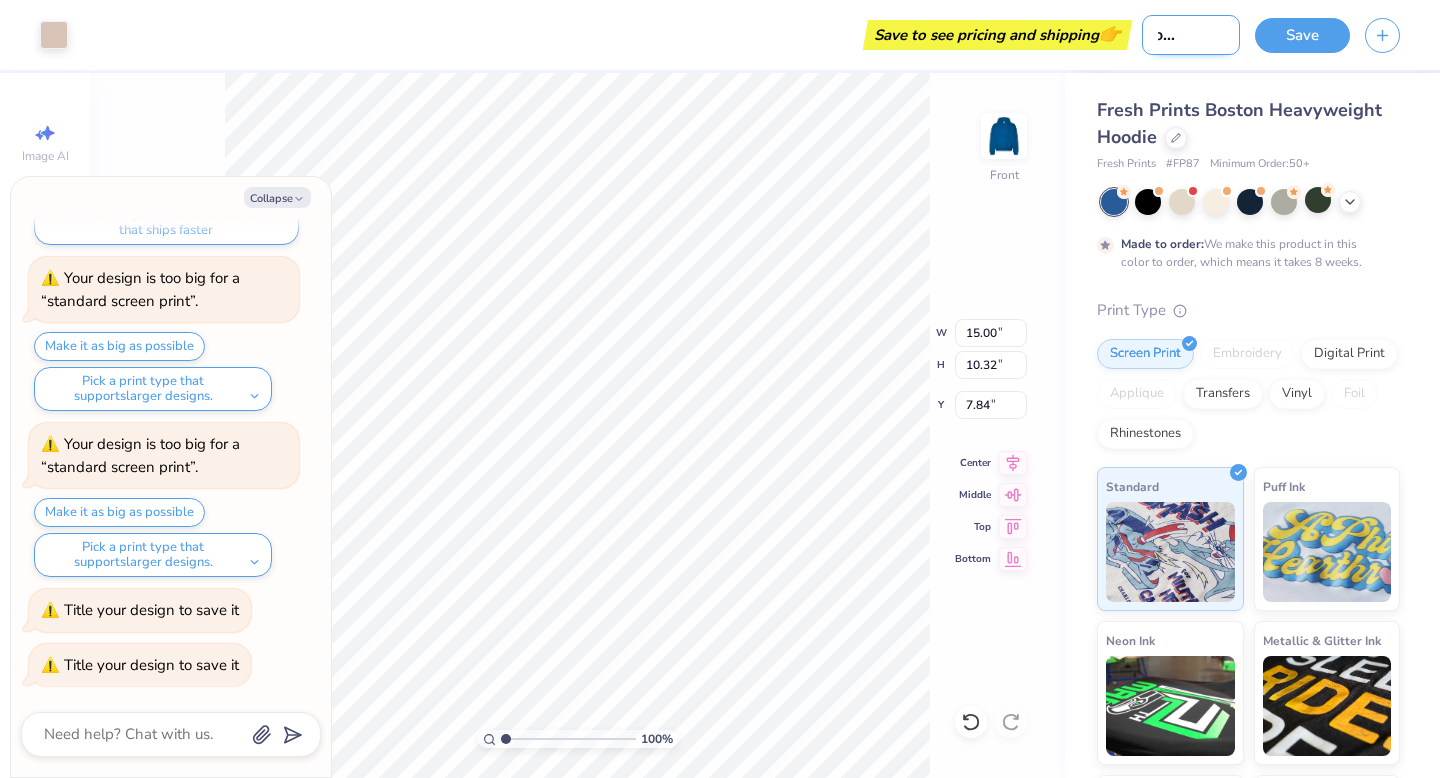 type on "'Welcome to the" 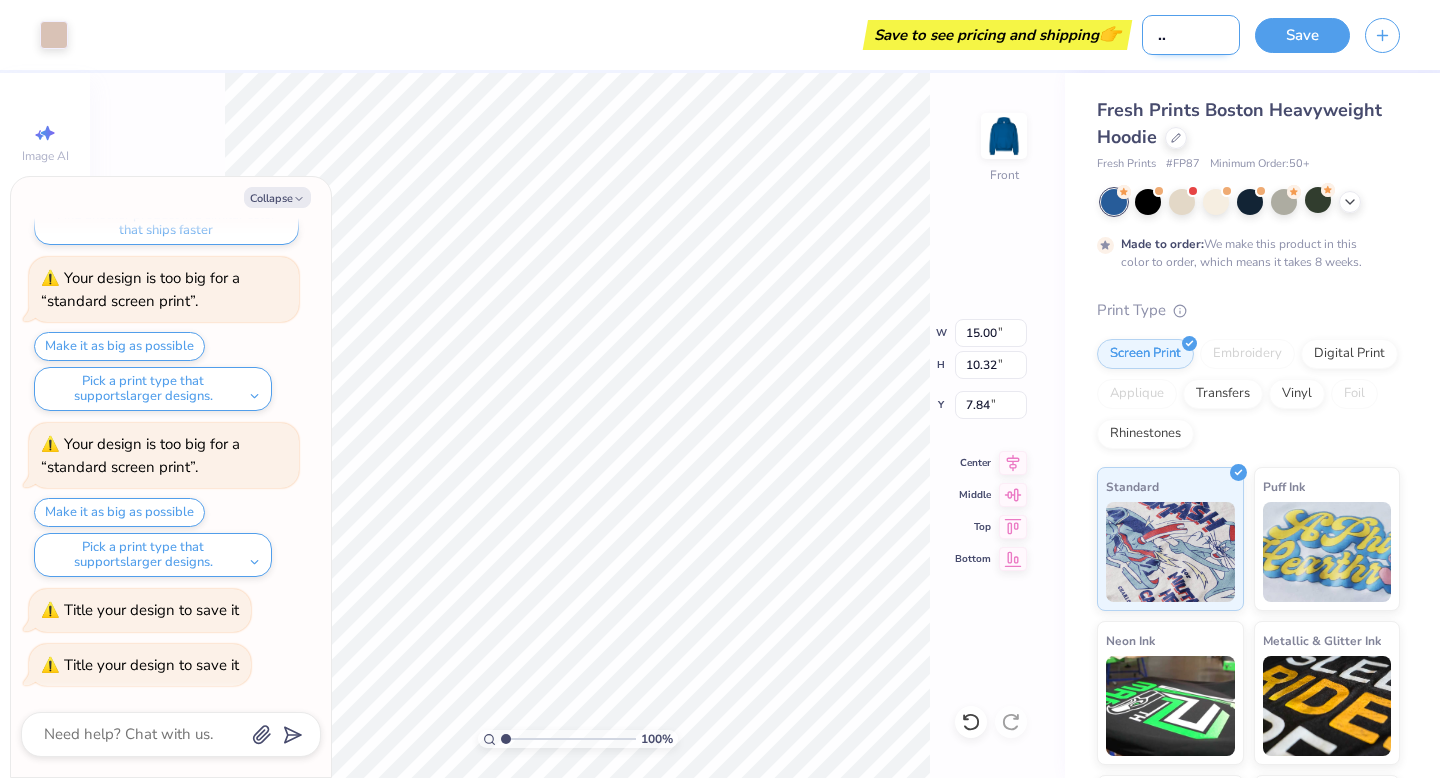type on "'Welcome to the u" 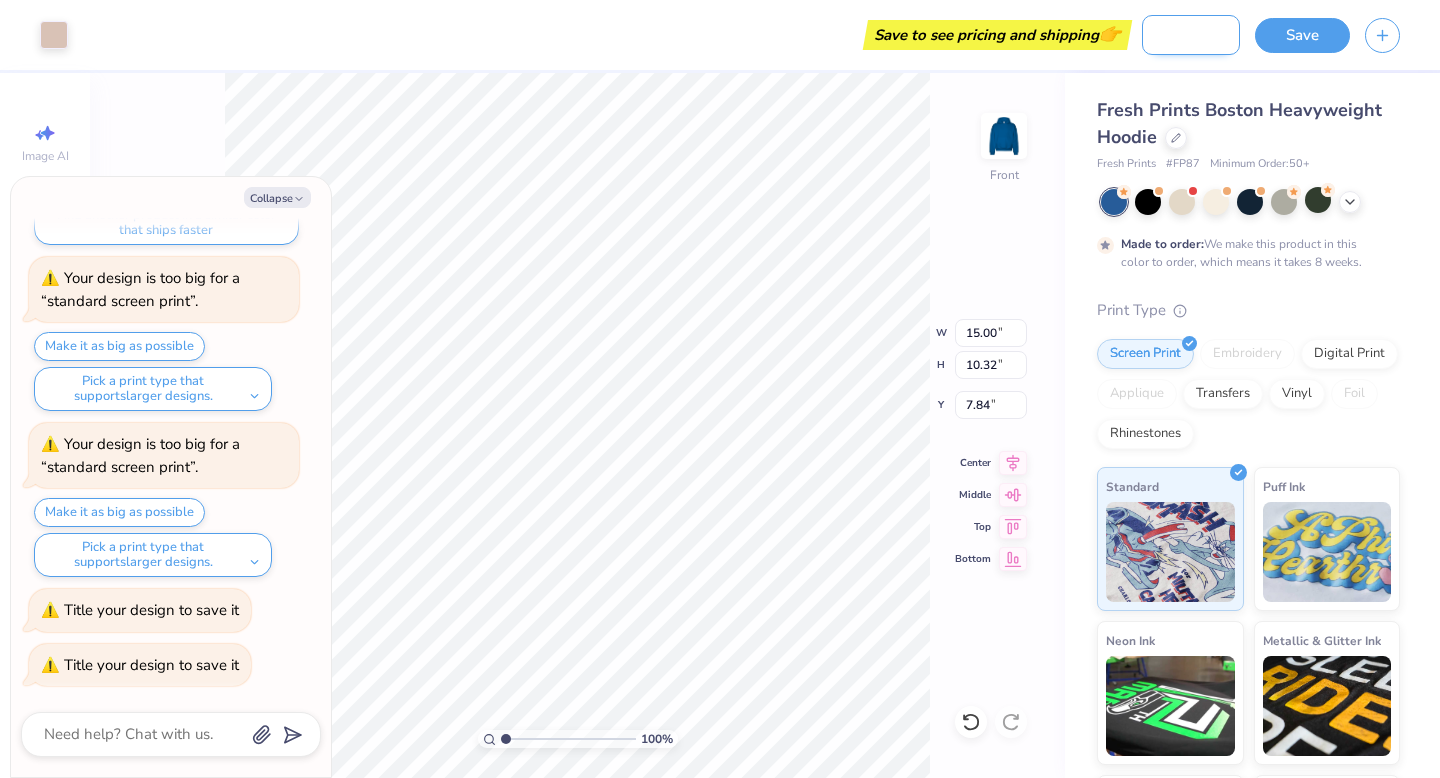 type on "'Welcome to the" 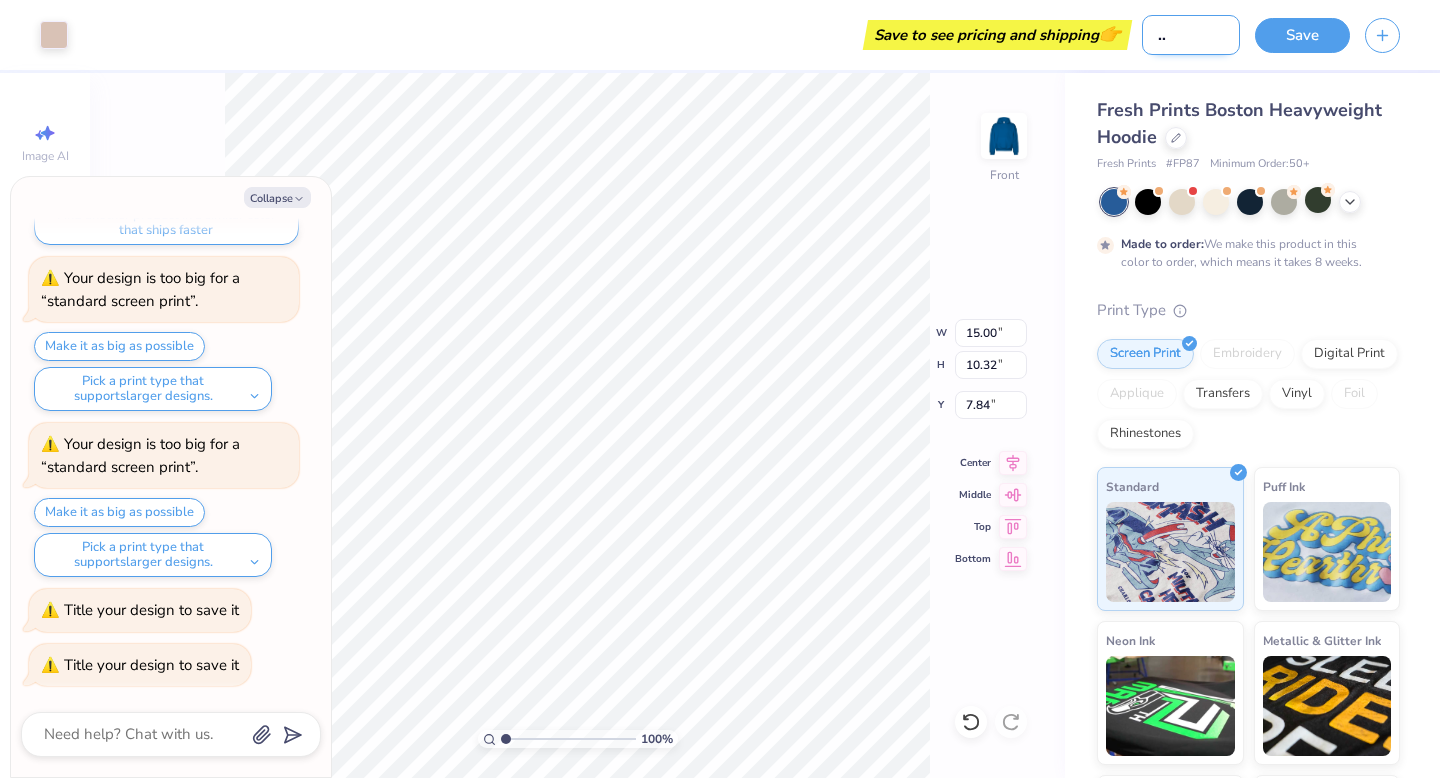 type on "'Welcome to the J" 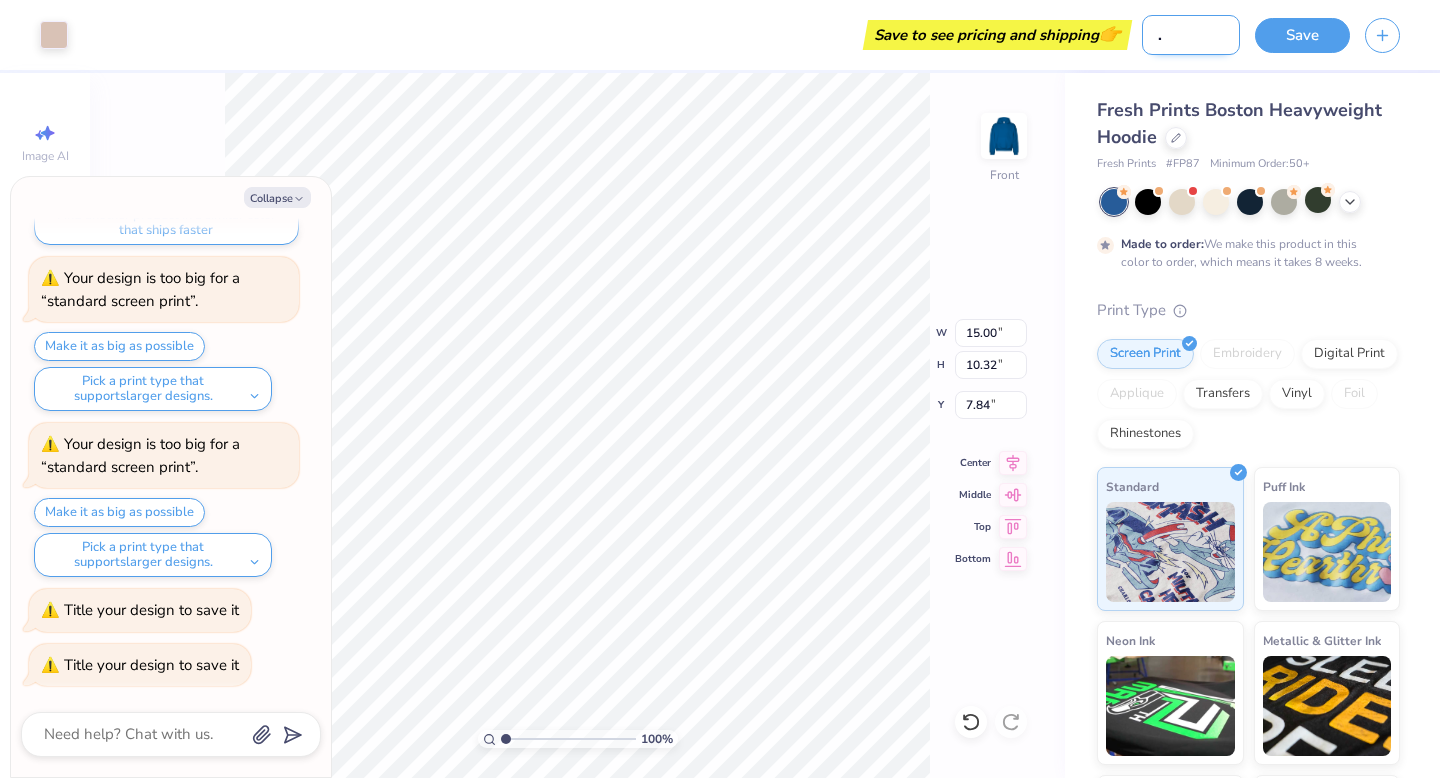 type on "[FIRST] [LAST]" 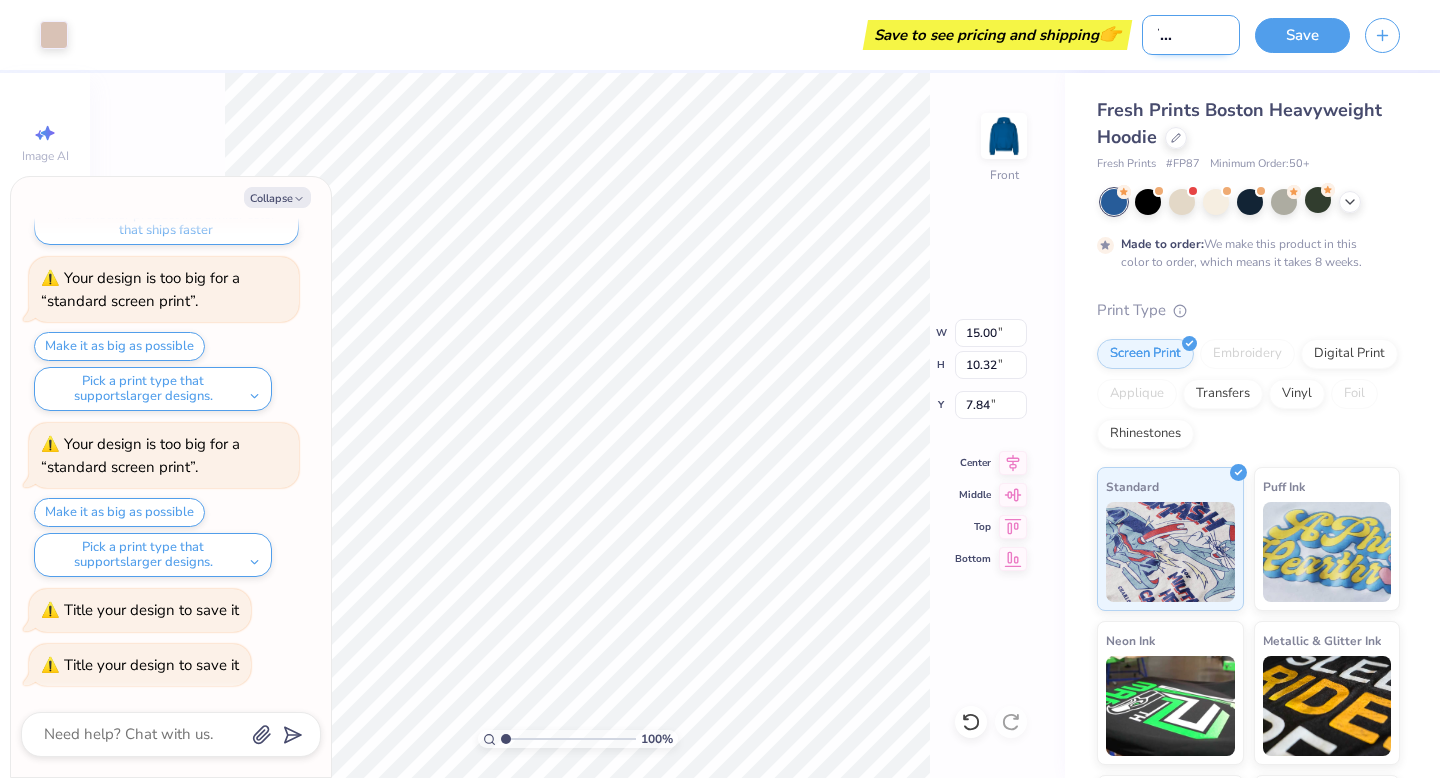 type on "x" 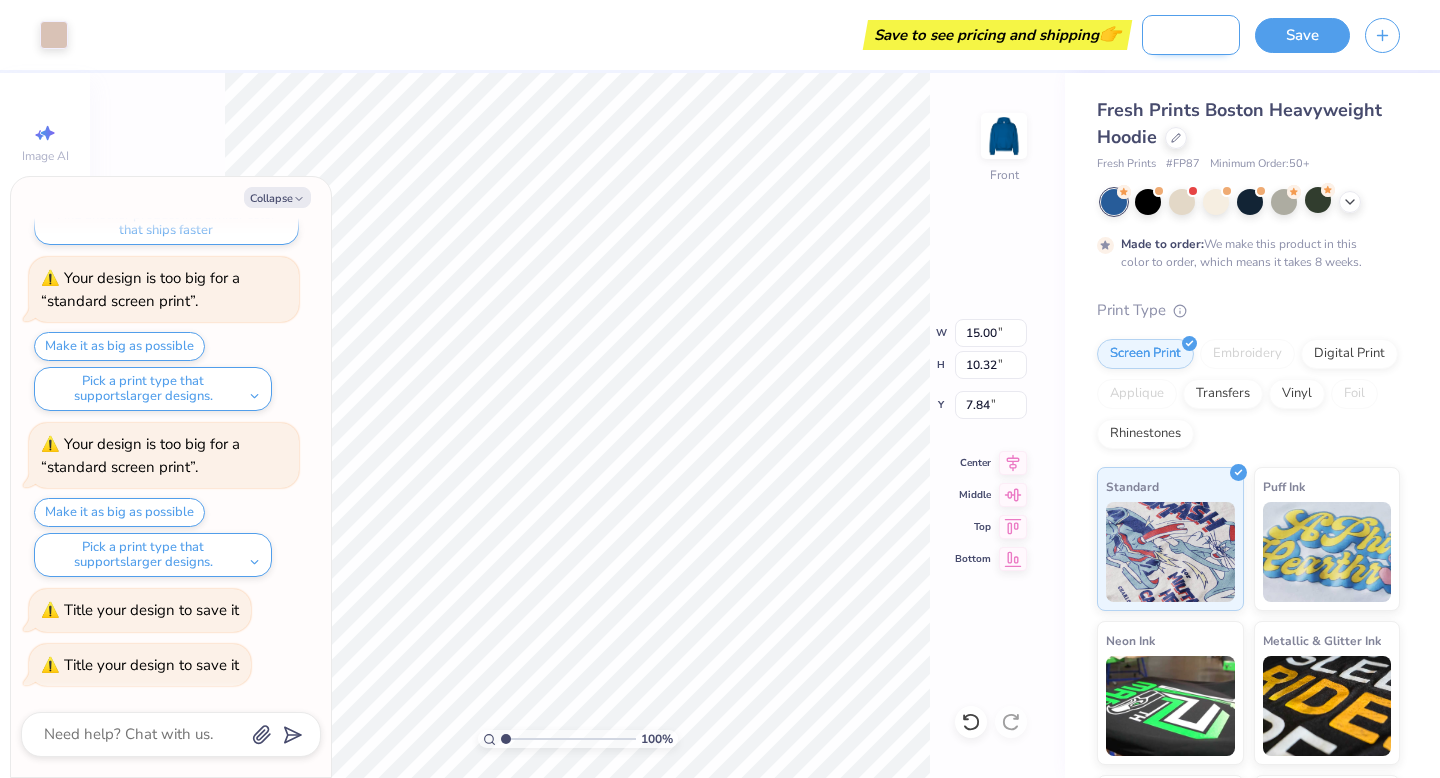 type on "'Welcome to the Jung" 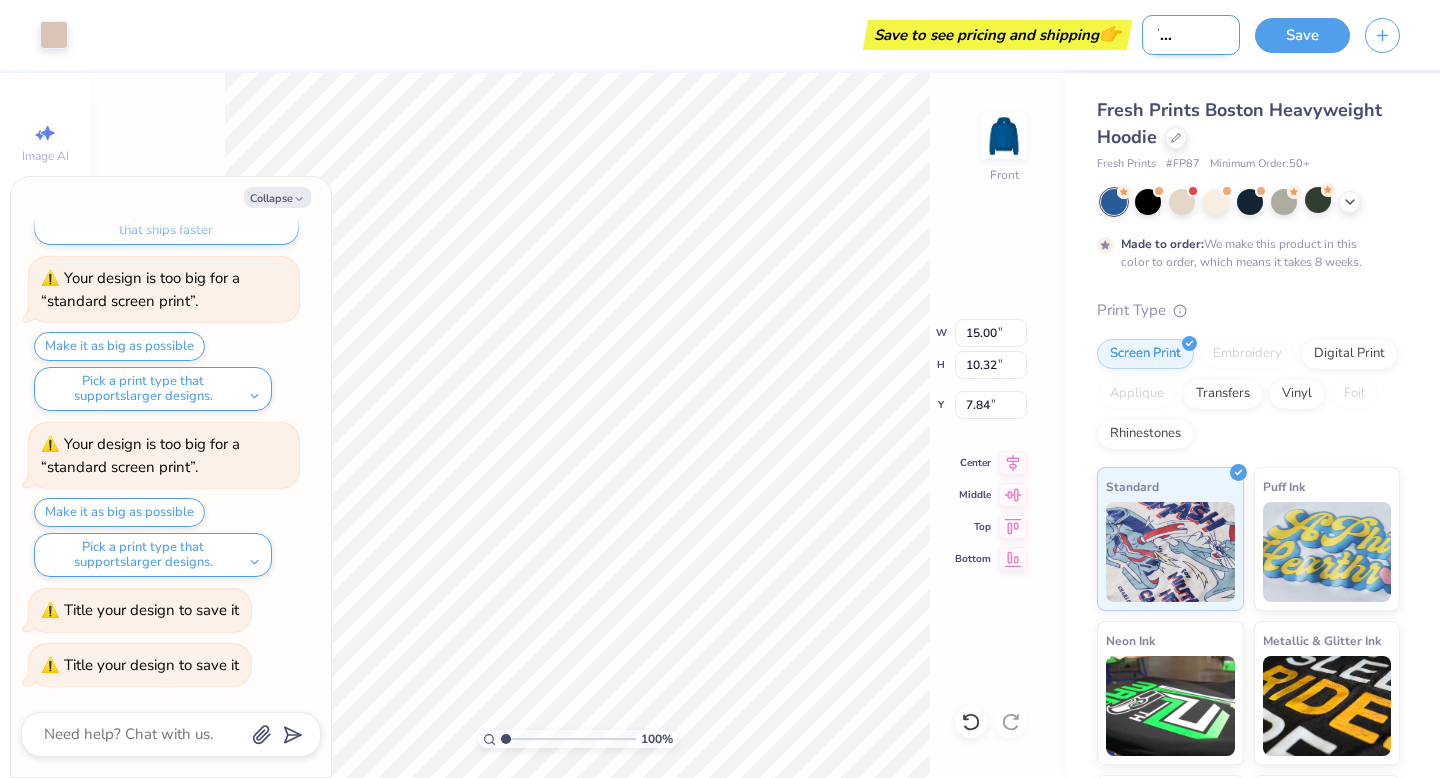 type on "'Welcome to the Jungle" 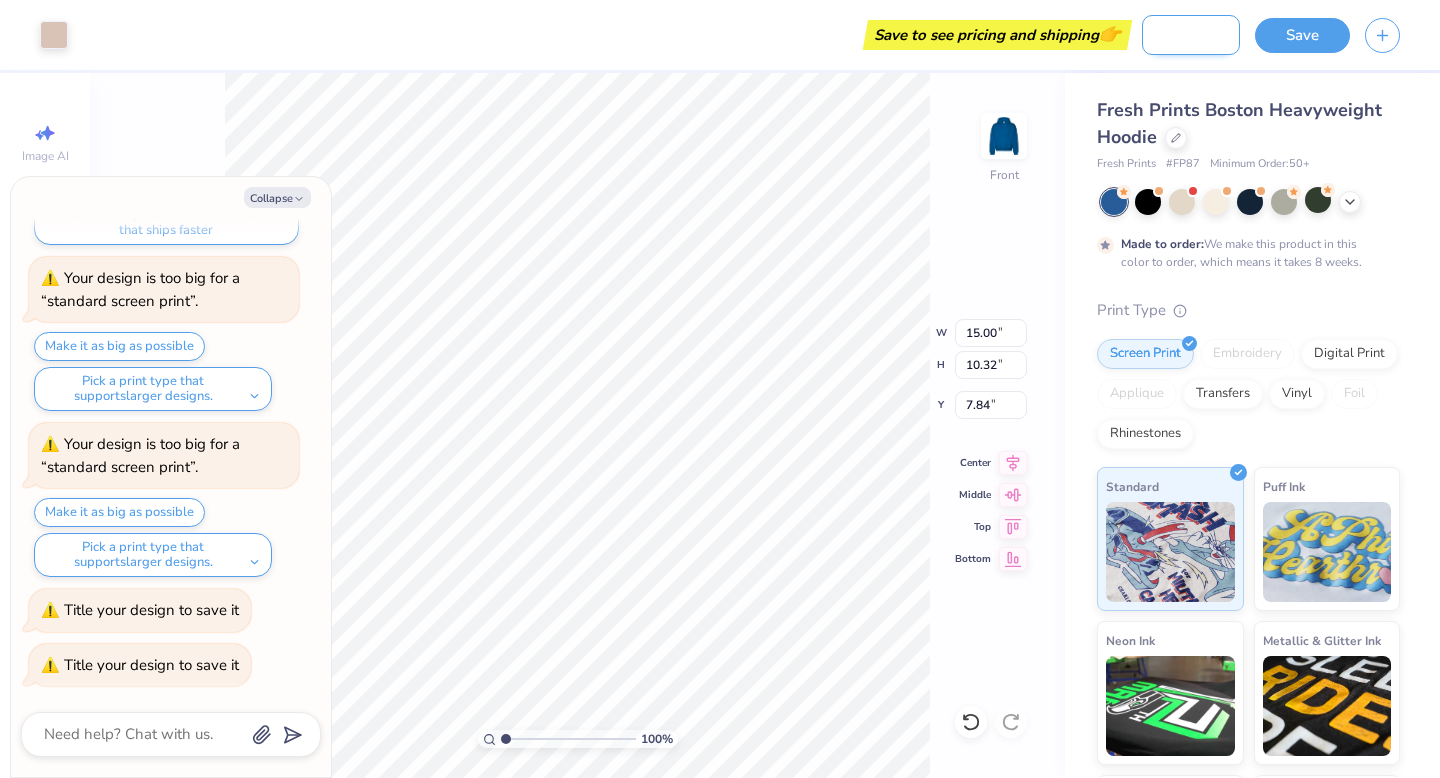 type on "'Welcome to the Jungle'" 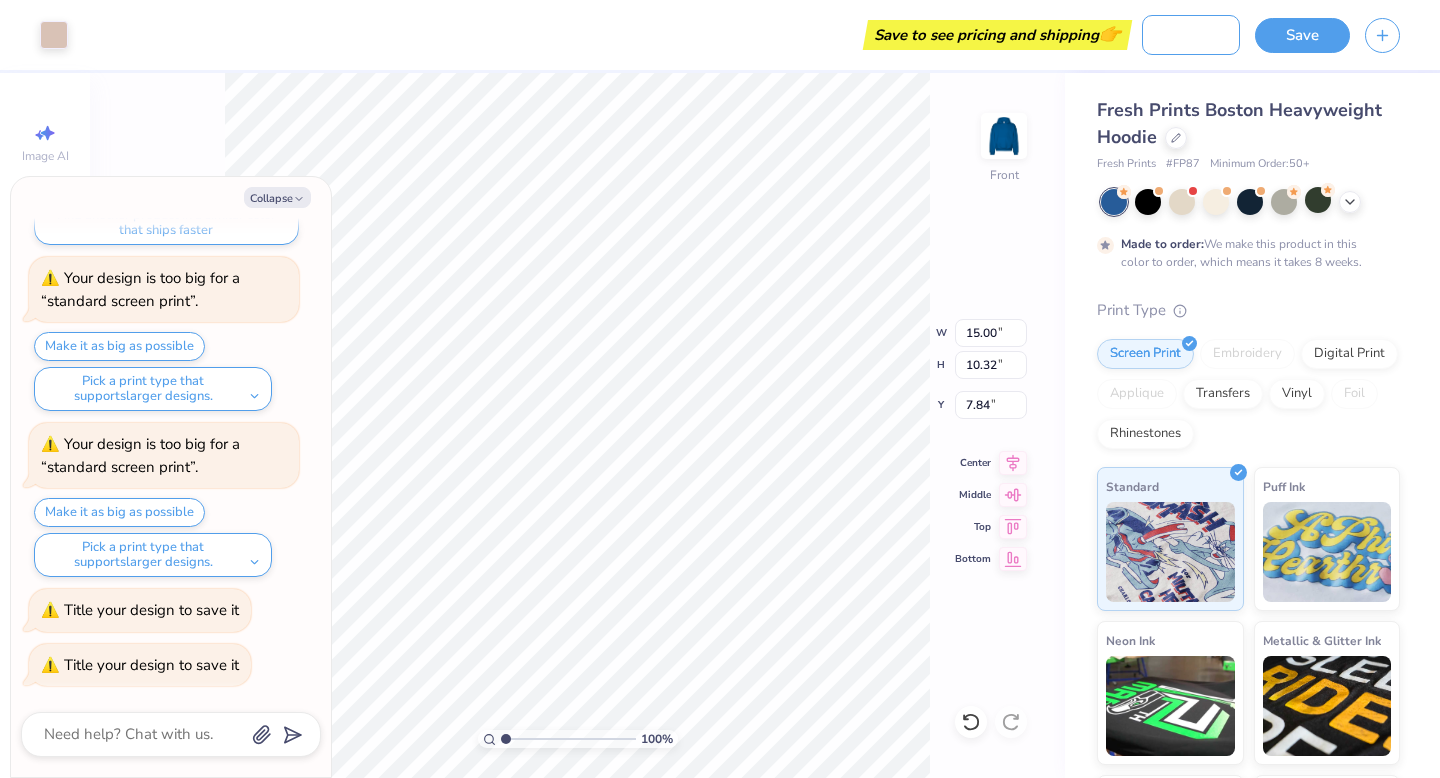 type on "'Welcome to the Jungle'" 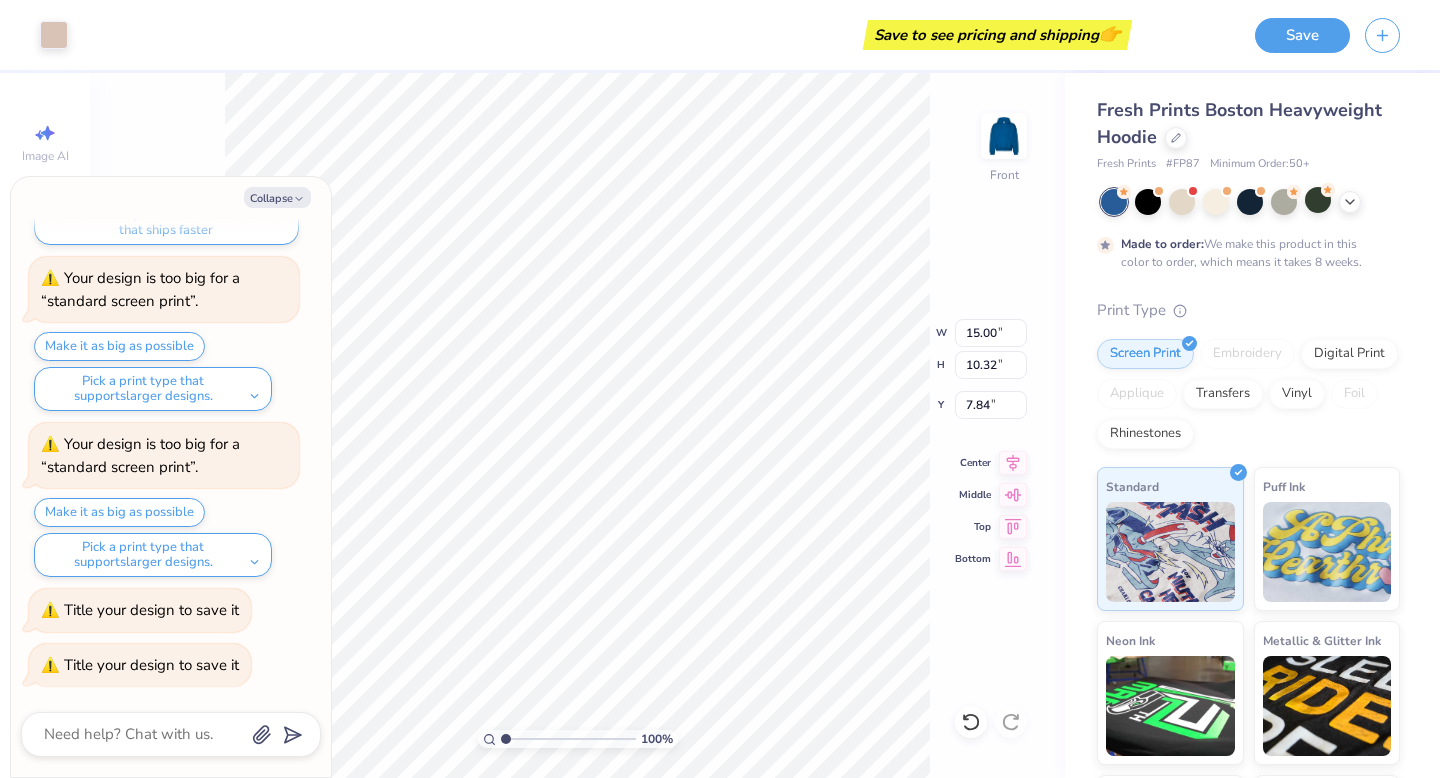 click on "Save" at bounding box center (1347, 35) 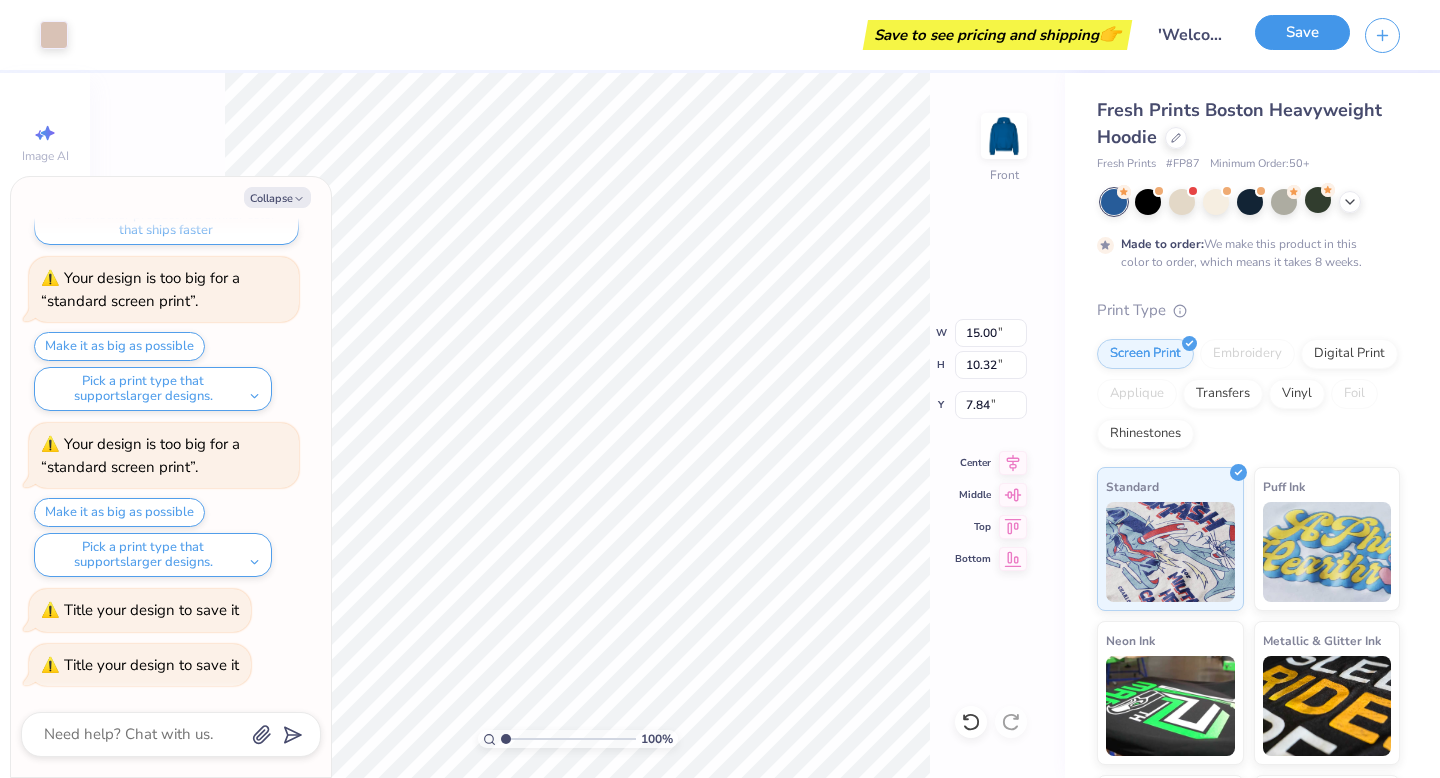click on "Save" at bounding box center (1302, 32) 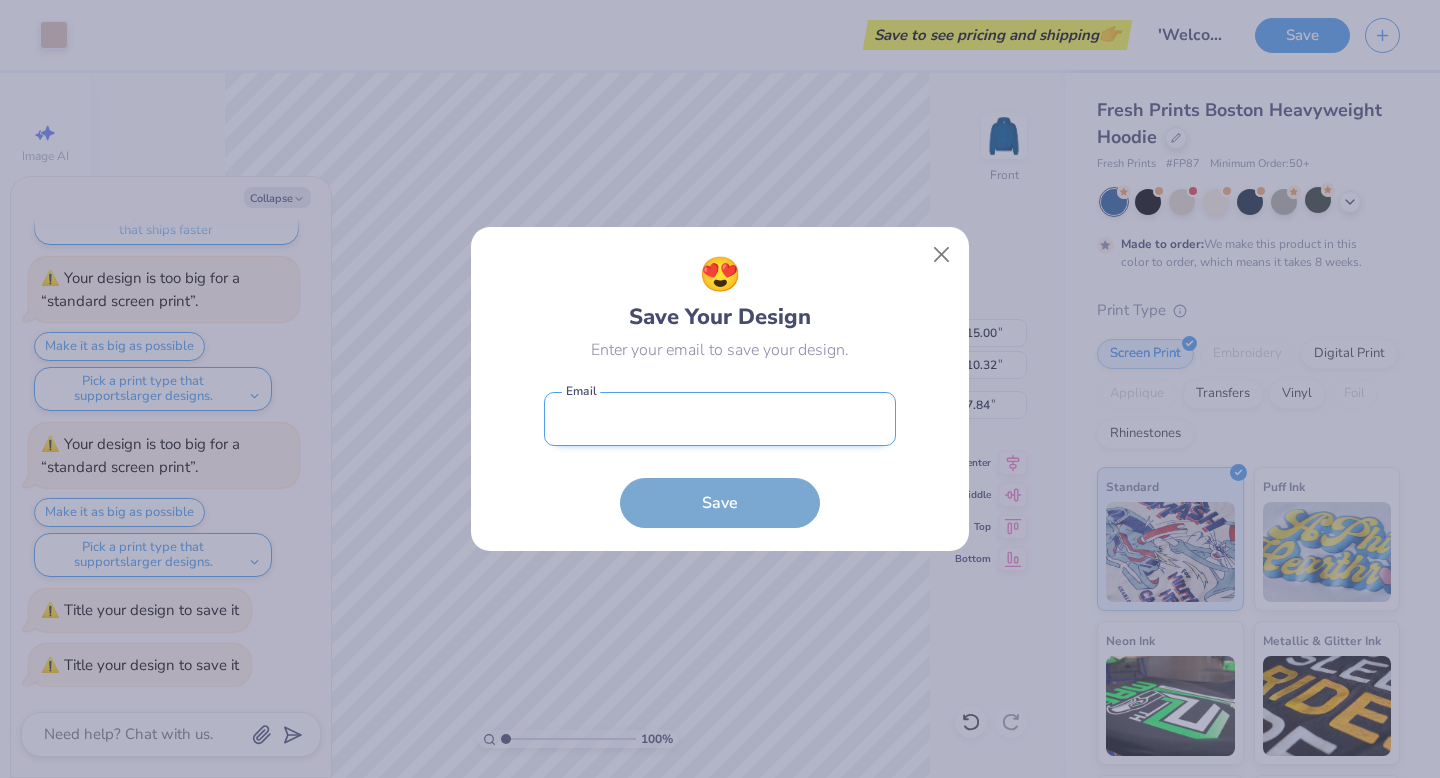 click at bounding box center [720, 419] 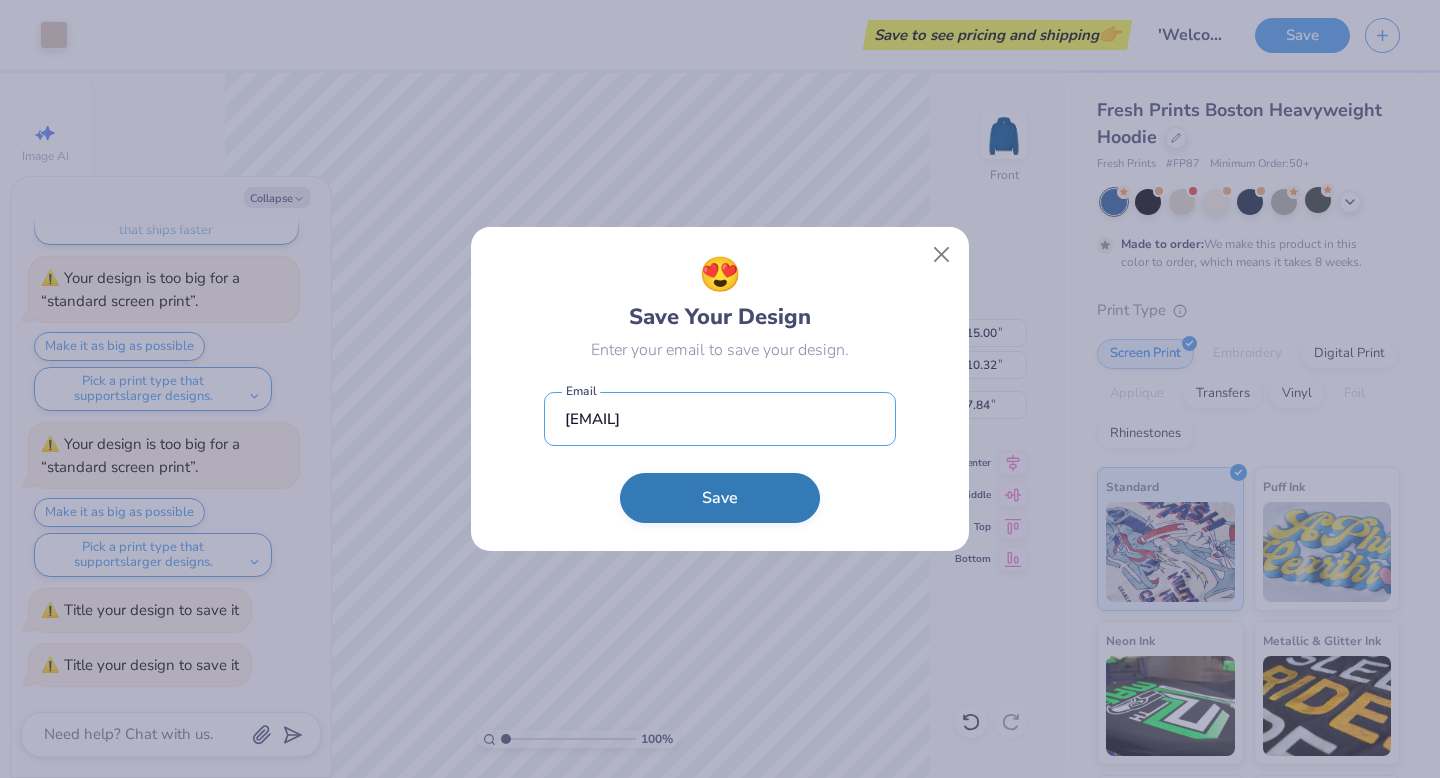 type on "[EMAIL]" 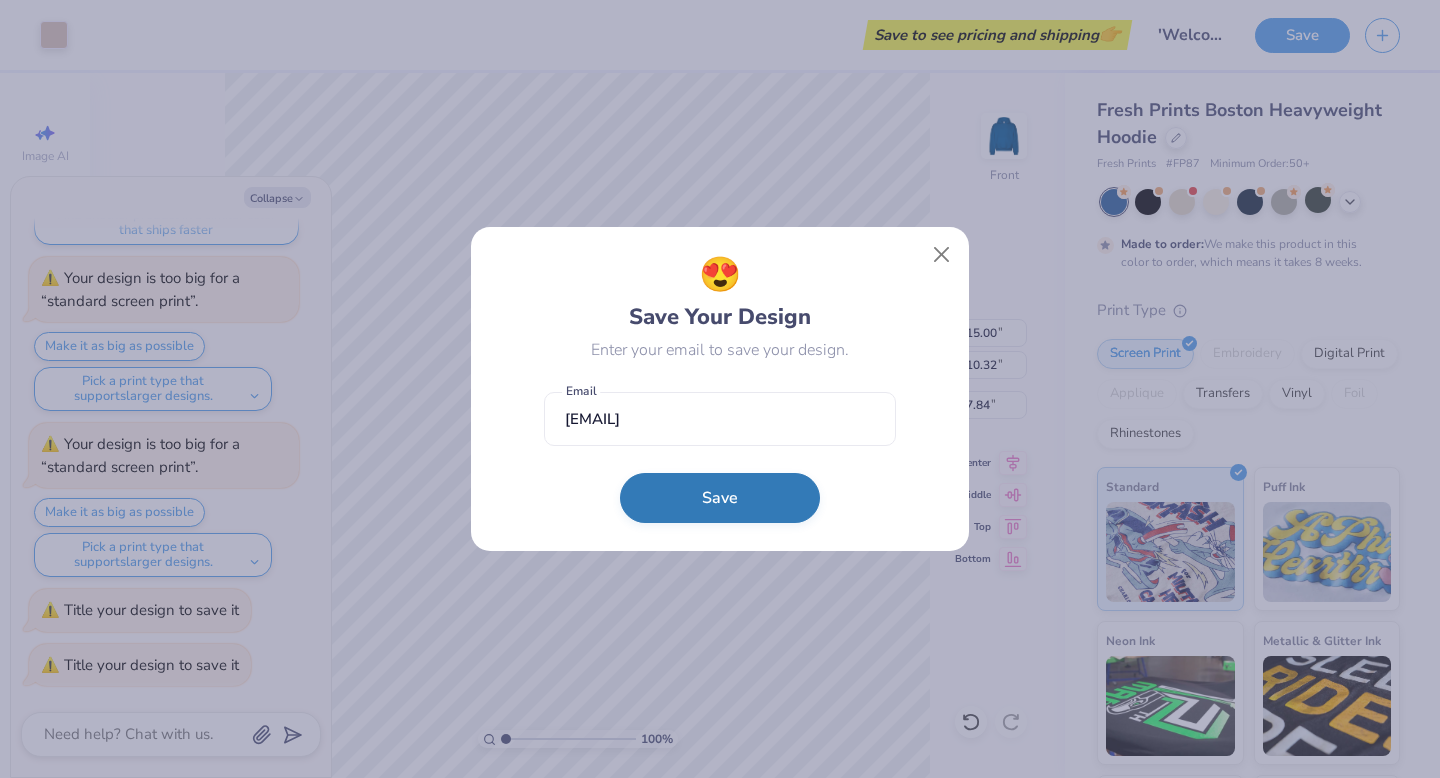 click on "Save" at bounding box center (720, 498) 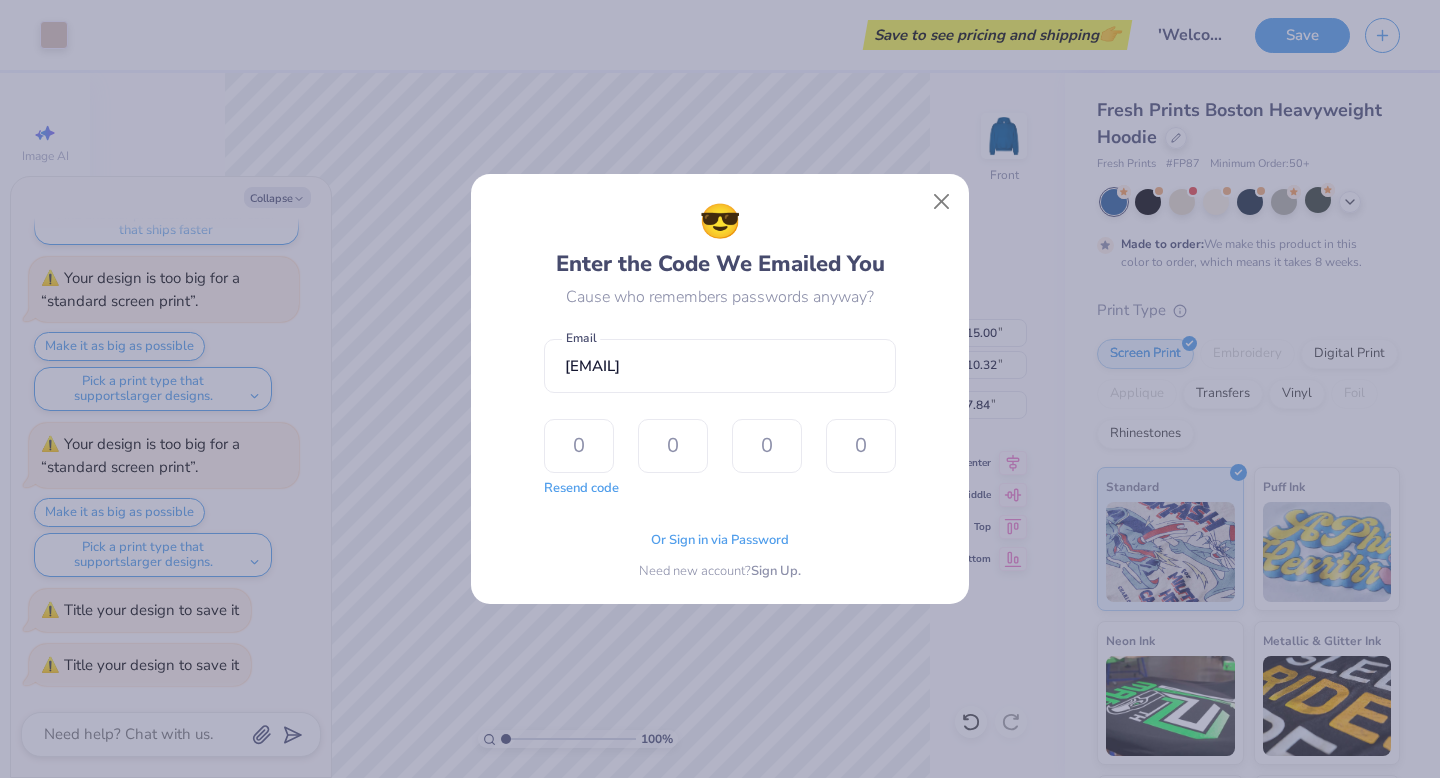 click on "Or Sign in via Password" at bounding box center (720, 541) 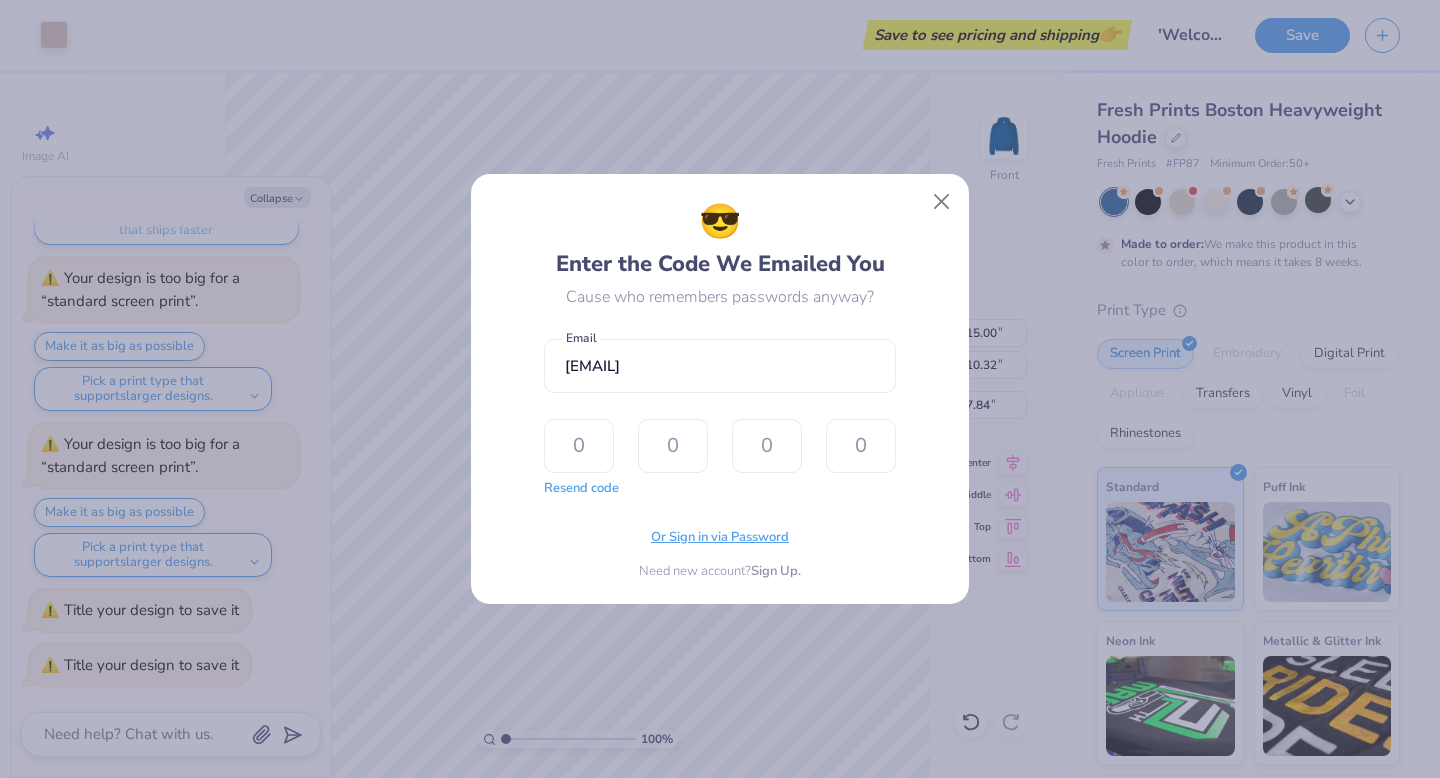click on "Or Sign in via Password" at bounding box center [720, 538] 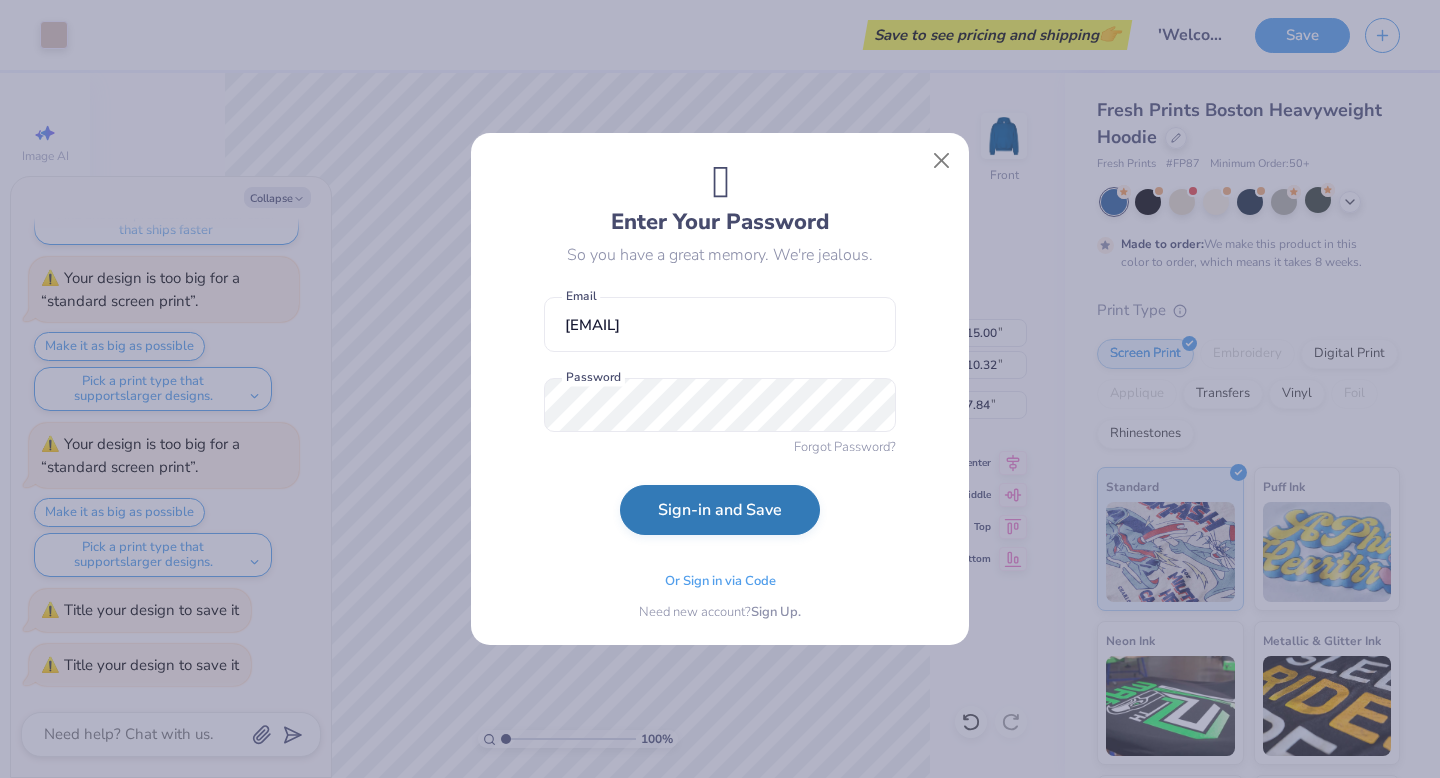 click on "Sign-in and Save" at bounding box center [720, 510] 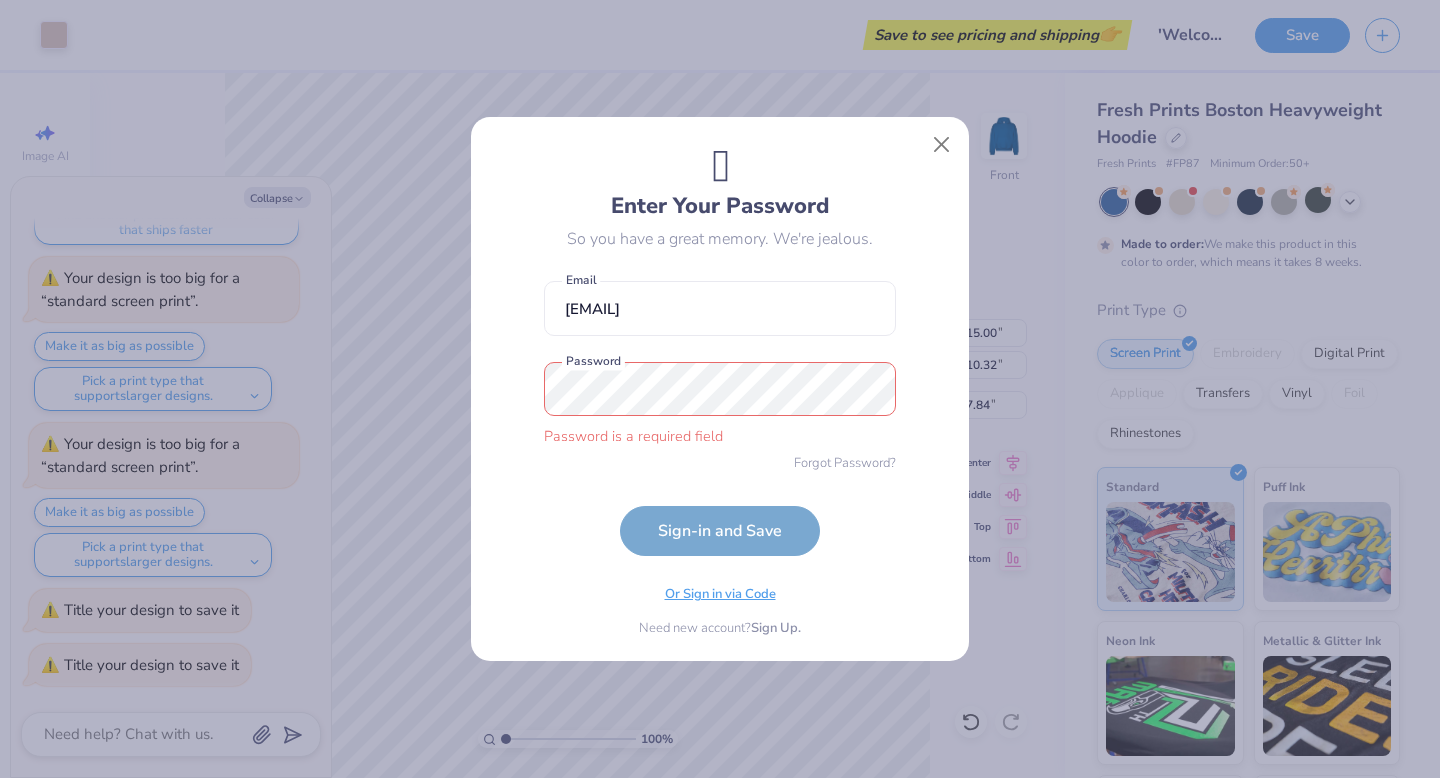 click on "Or Sign in via Code" at bounding box center (720, 595) 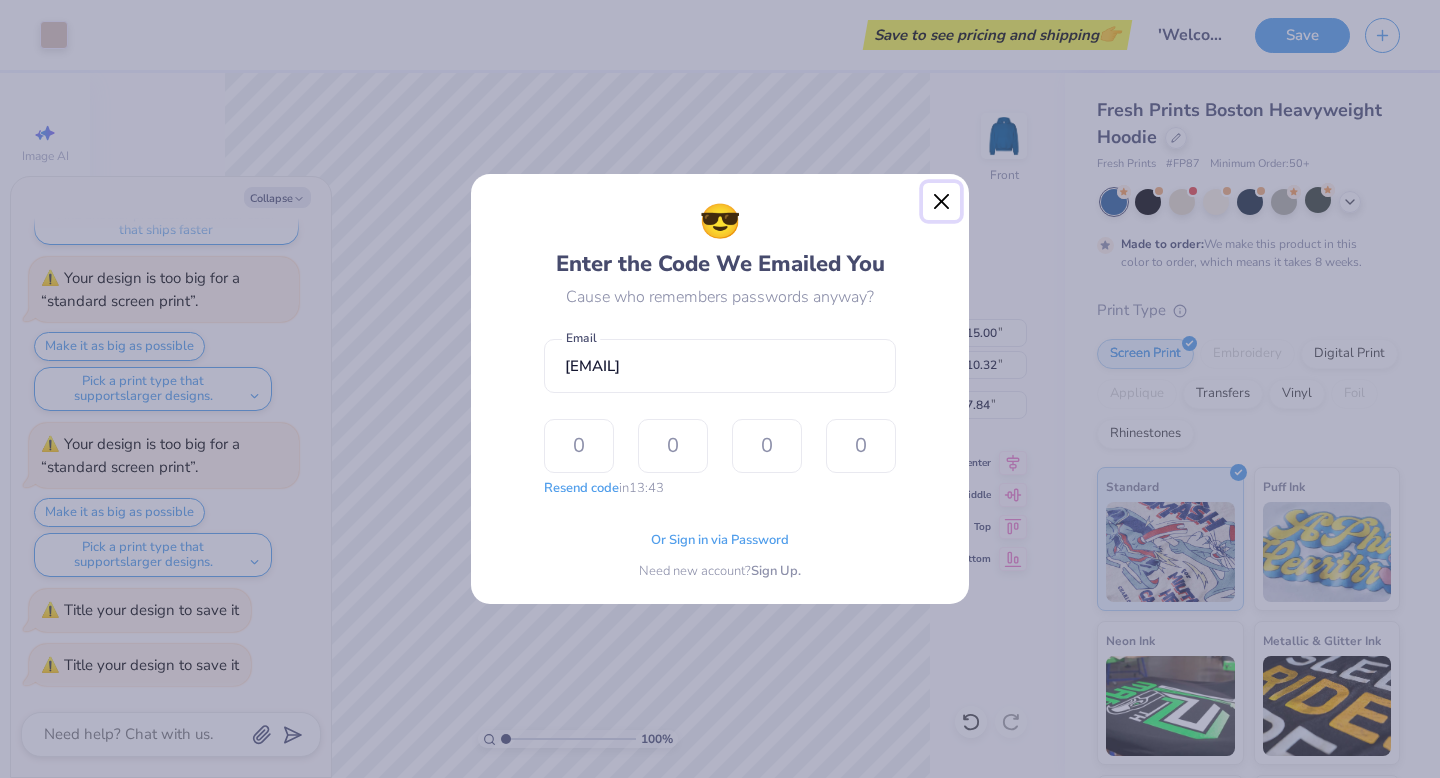 click at bounding box center [942, 202] 